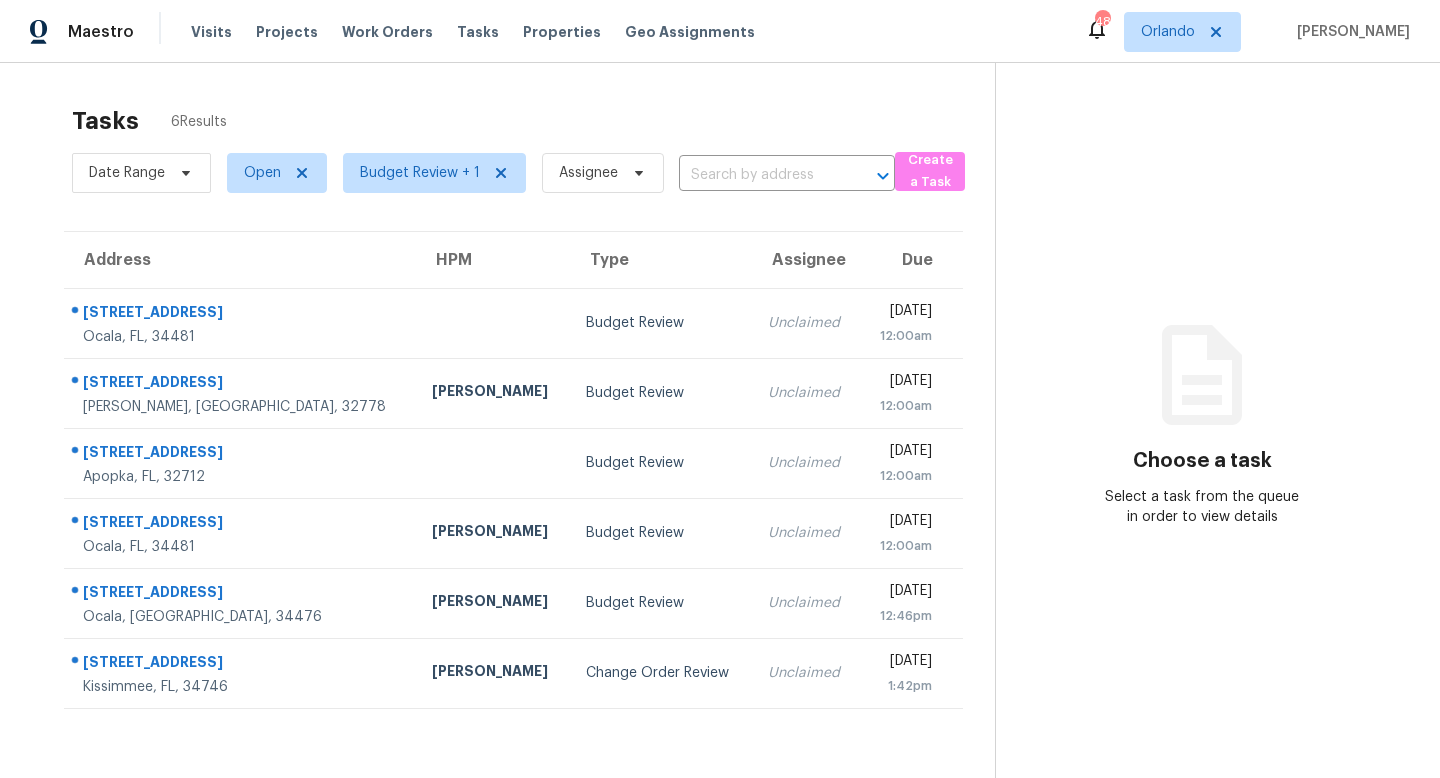 scroll, scrollTop: 0, scrollLeft: 0, axis: both 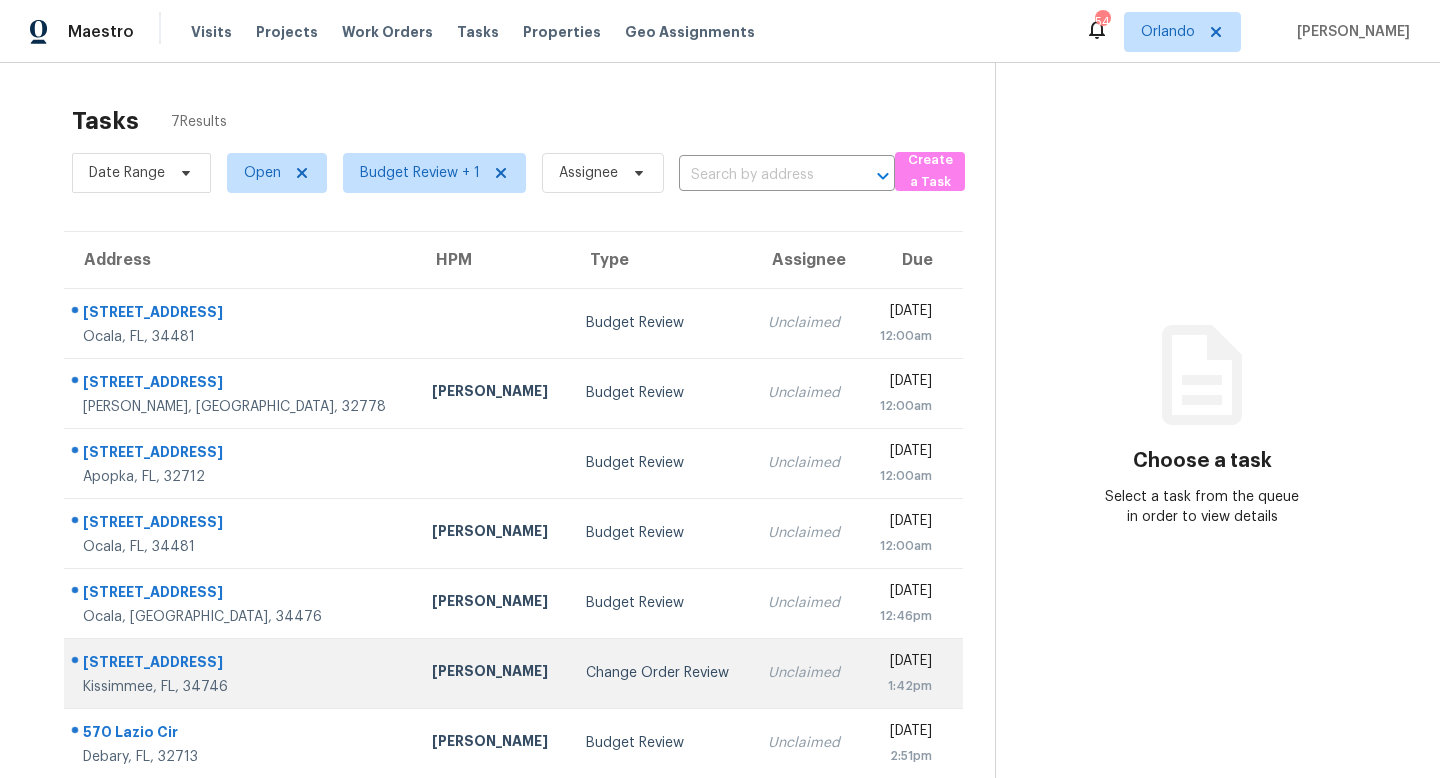 click on "Change Order Review" at bounding box center [661, 673] 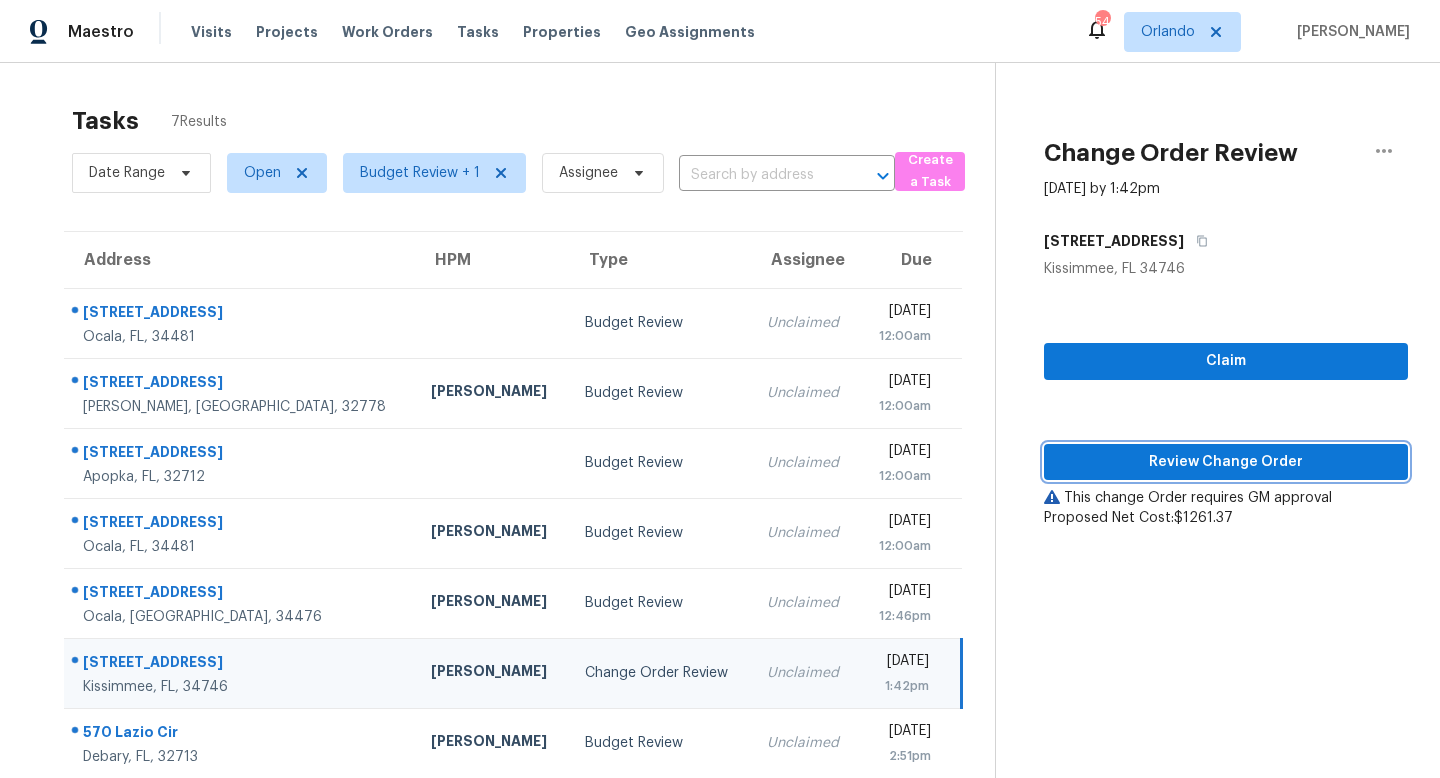 click on "Review Change Order" at bounding box center (1226, 462) 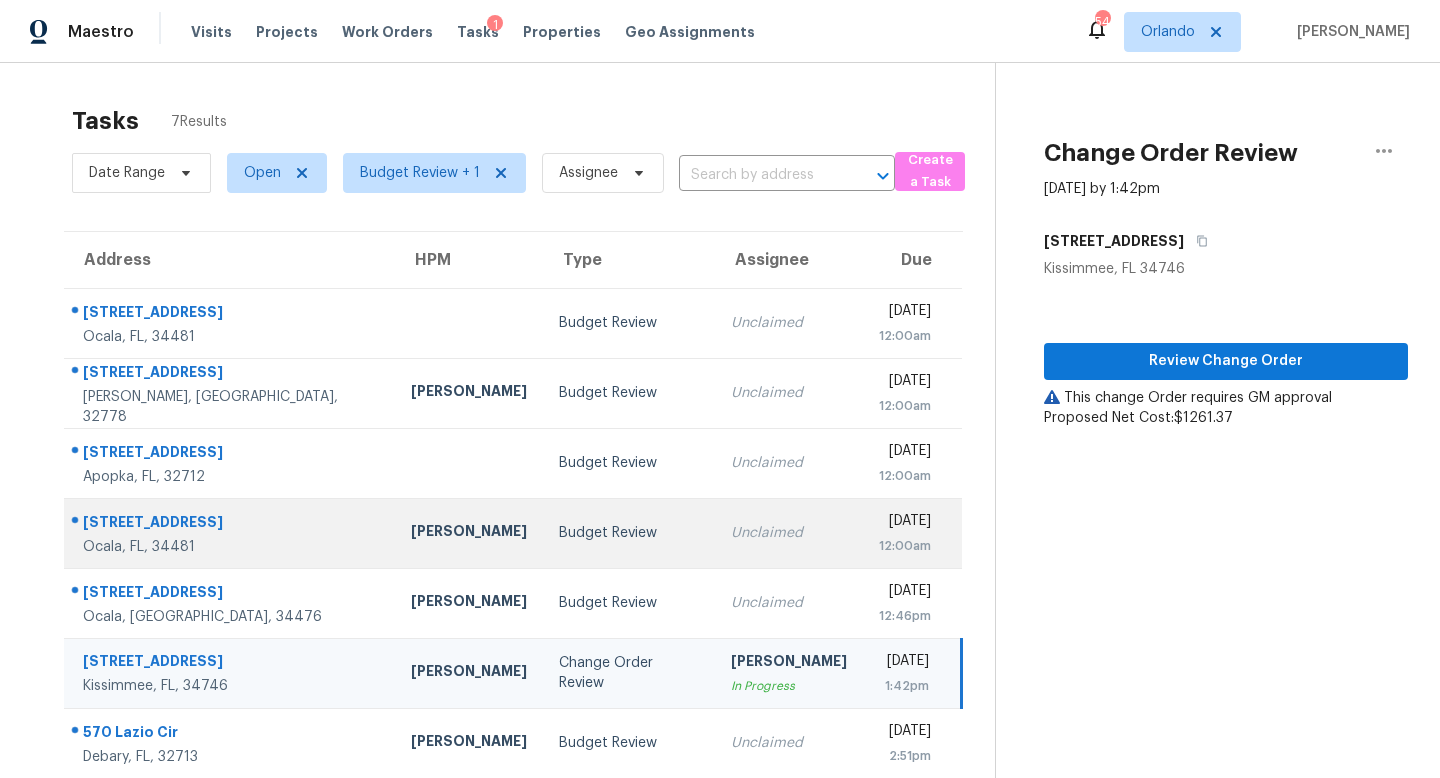 scroll, scrollTop: 63, scrollLeft: 0, axis: vertical 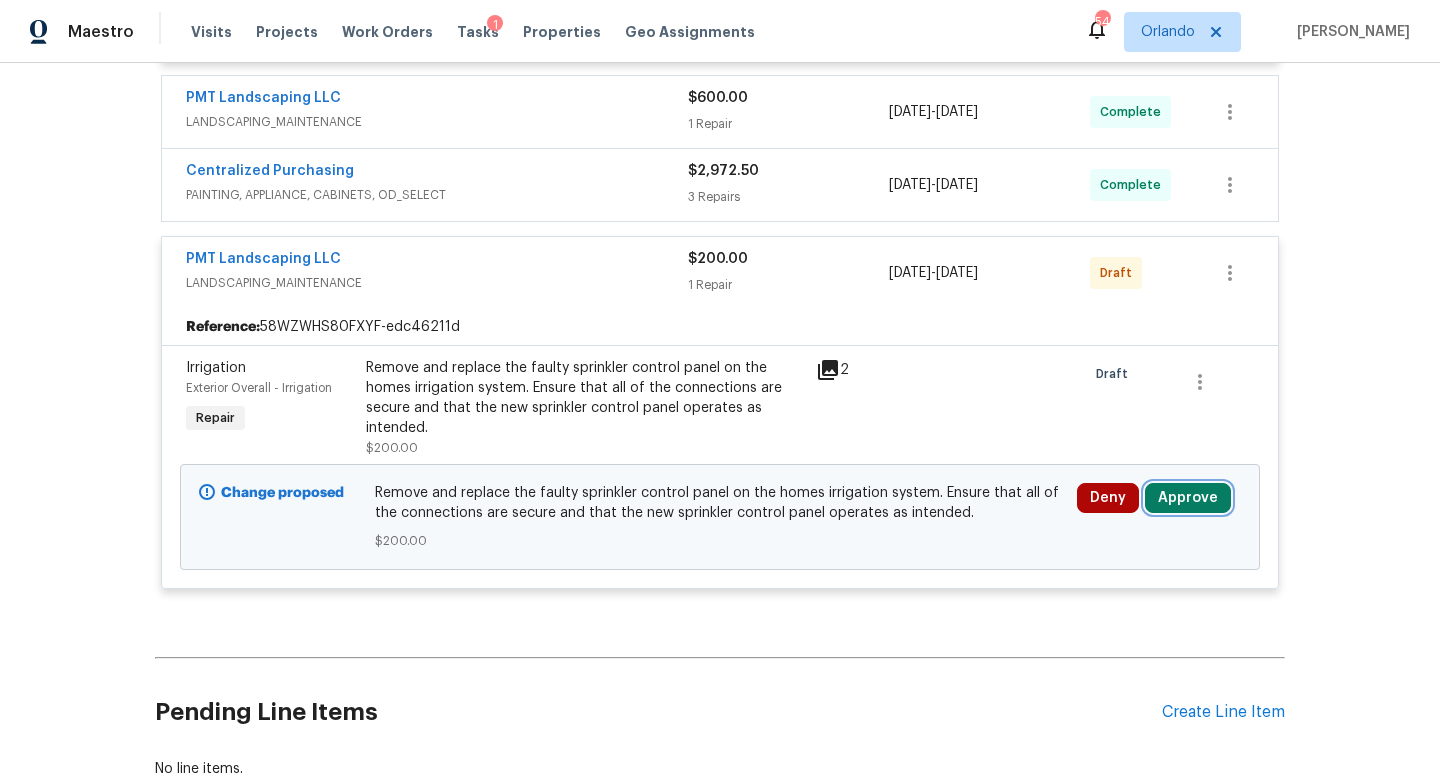 click on "Approve" at bounding box center (1188, 498) 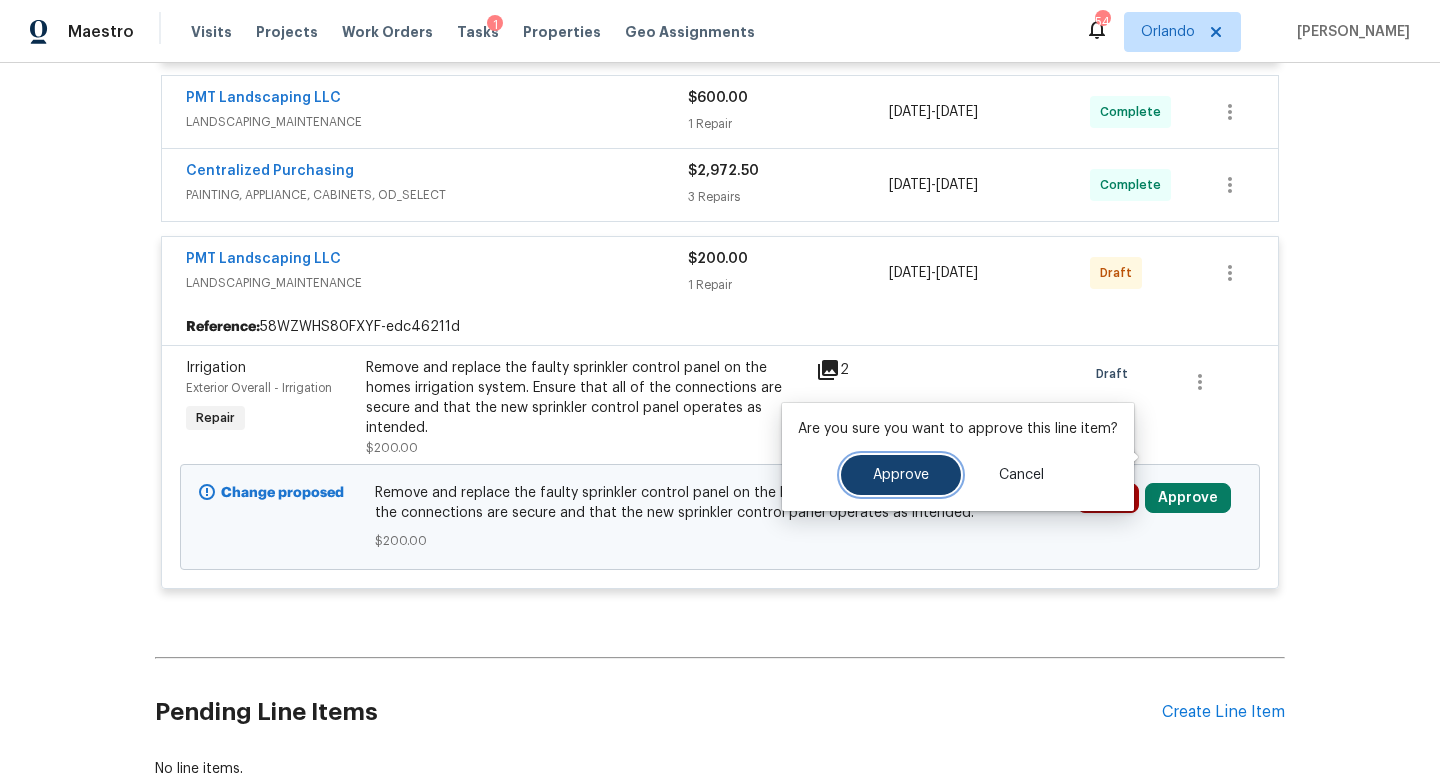 click on "Approve" at bounding box center (901, 475) 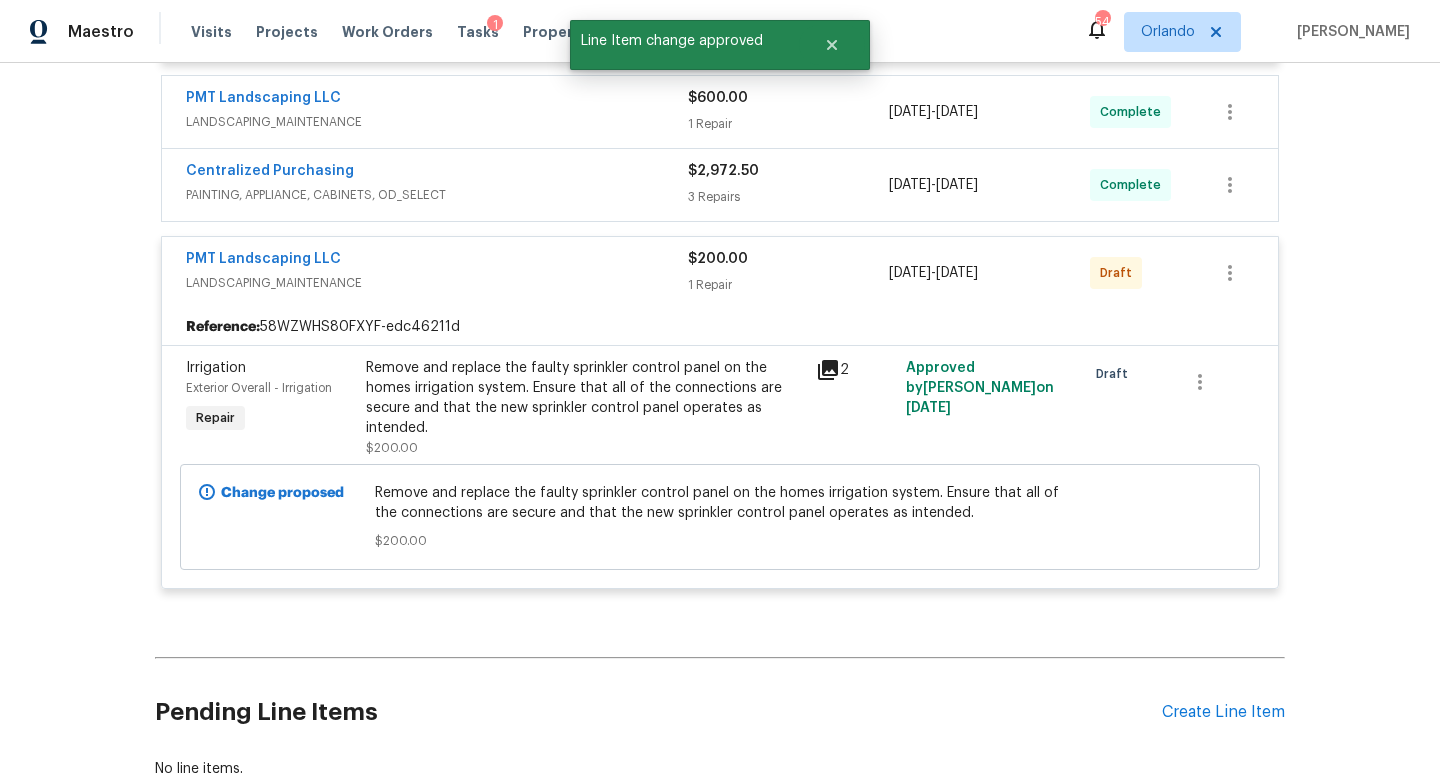 scroll, scrollTop: 7345, scrollLeft: 0, axis: vertical 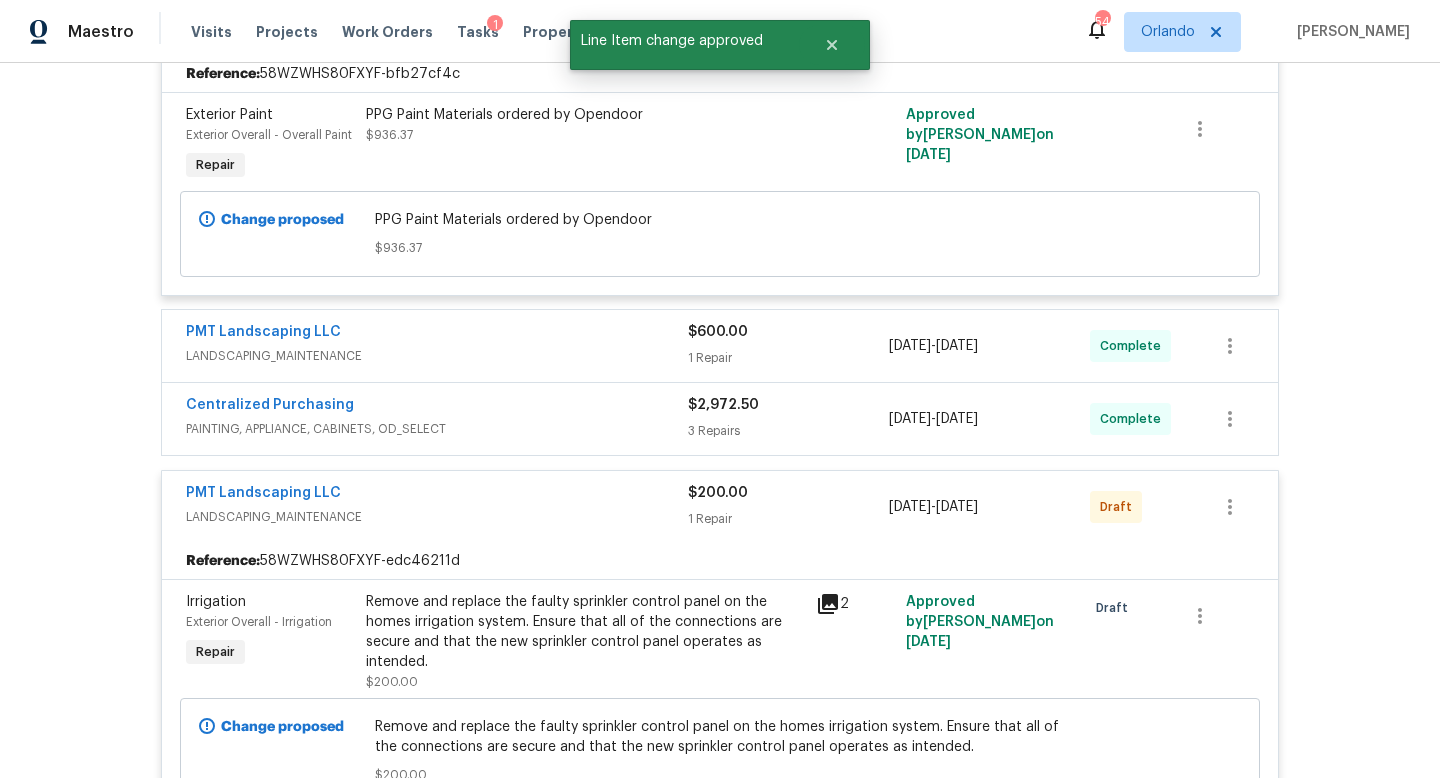 click on "Centralized Purchasing" at bounding box center (437, 407) 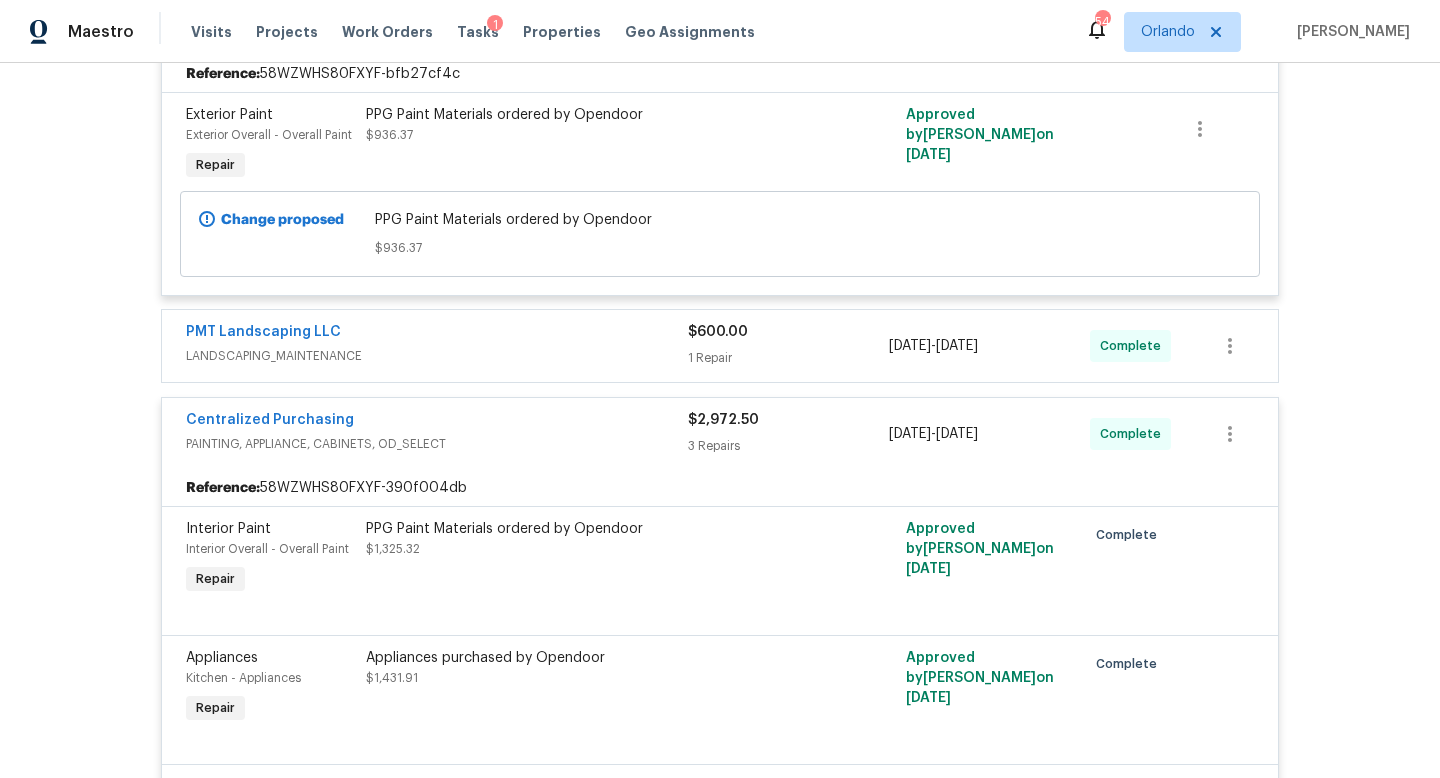 click on "PMT Landscaping LLC" at bounding box center [437, 334] 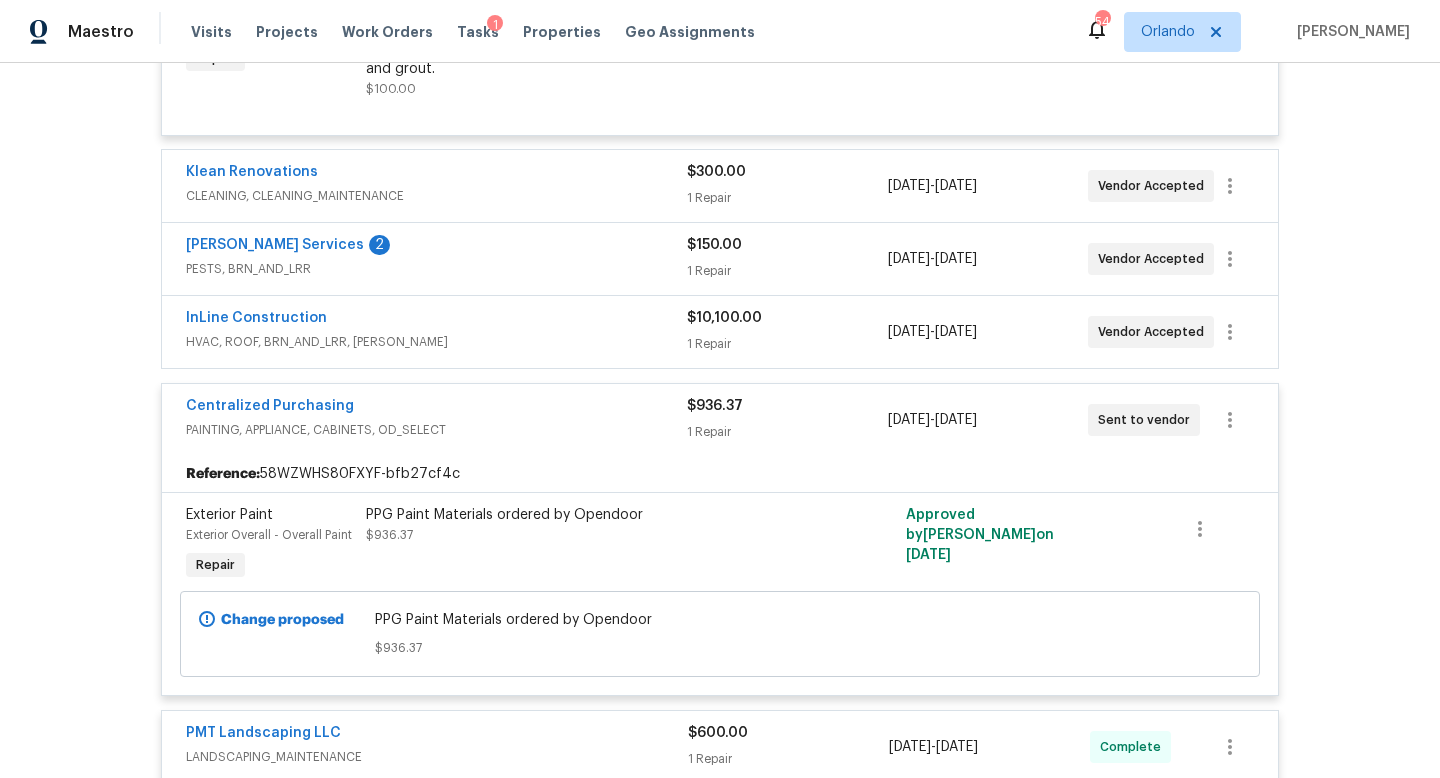 scroll, scrollTop: 6921, scrollLeft: 0, axis: vertical 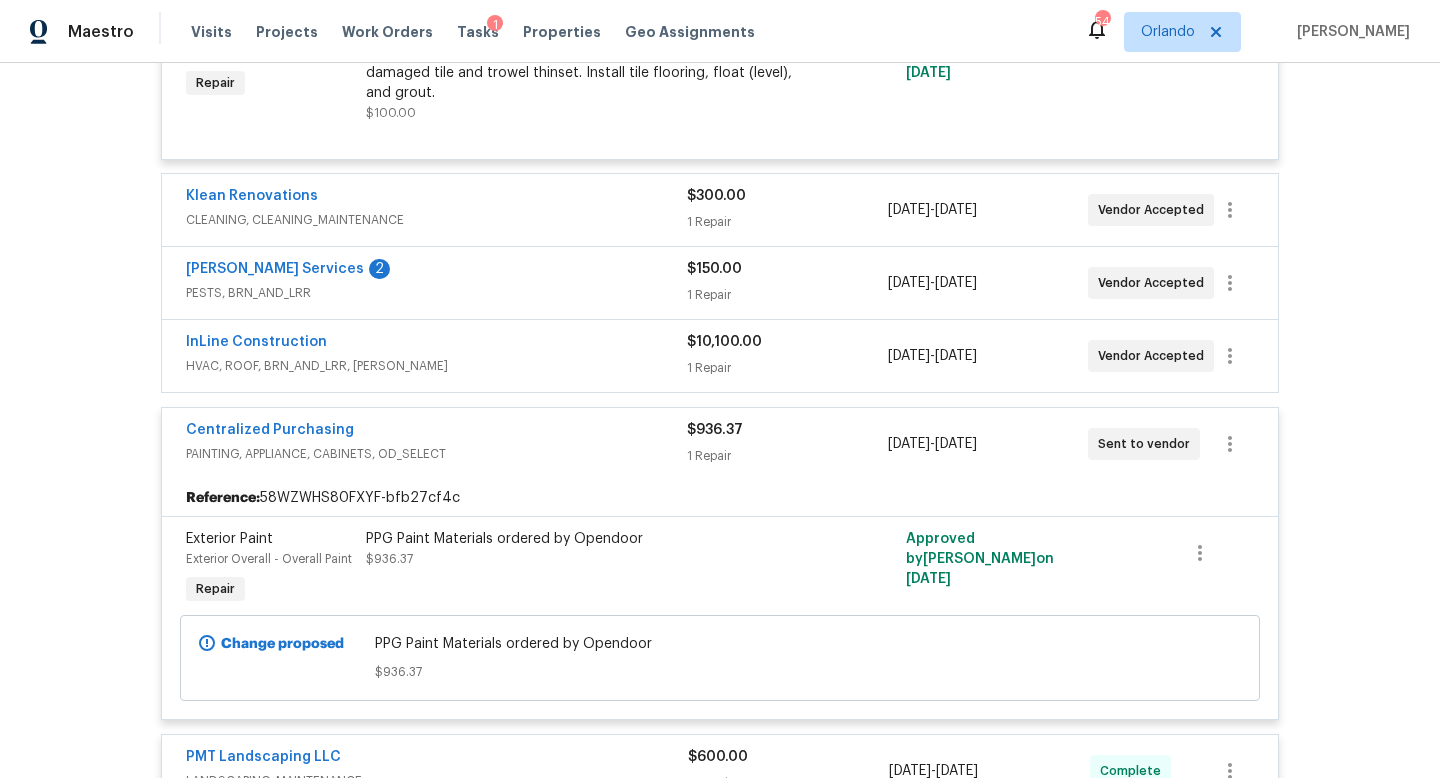 click on "InLine Construction" at bounding box center (436, 344) 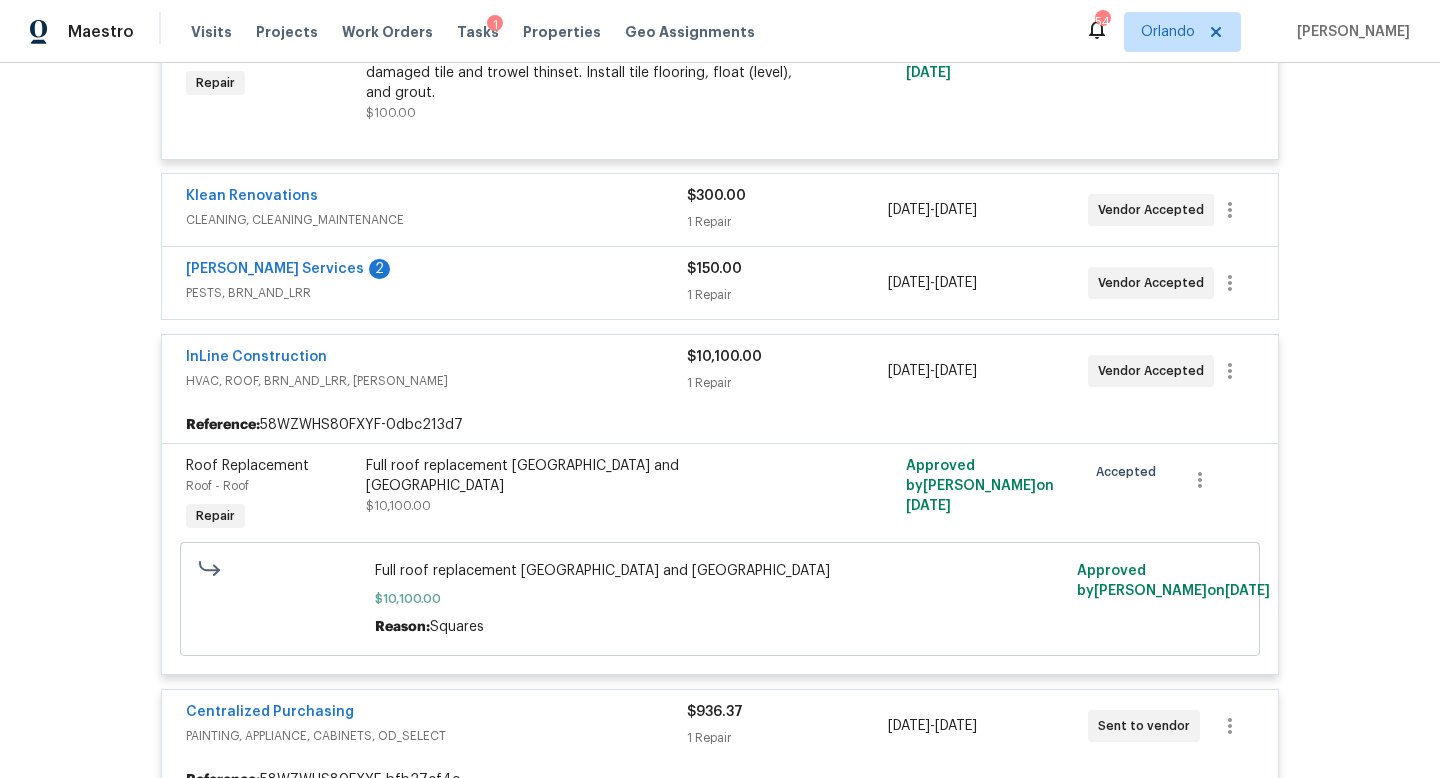 click on "Massey Services 2" at bounding box center (436, 271) 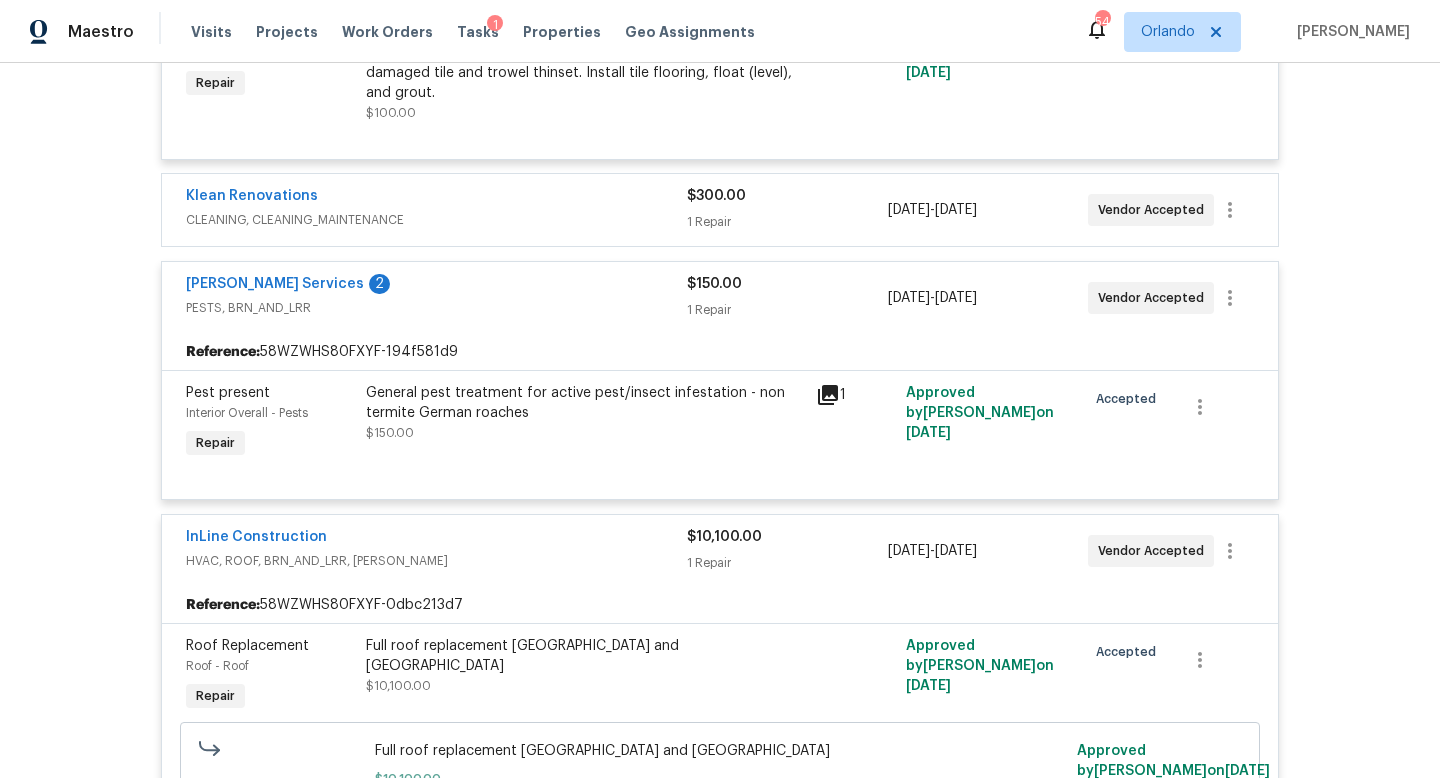 click on "Klean Renovations" at bounding box center [436, 198] 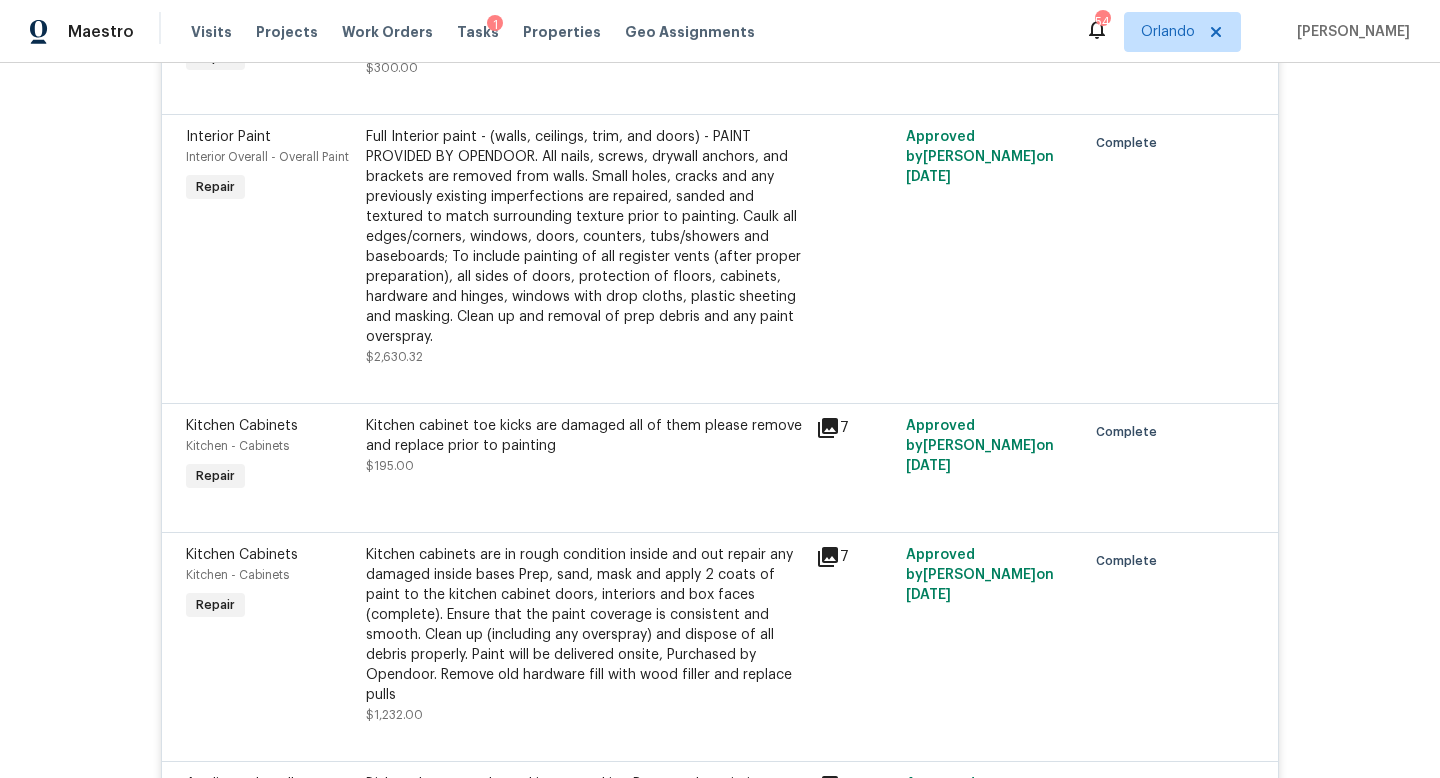 scroll, scrollTop: 5074, scrollLeft: 0, axis: vertical 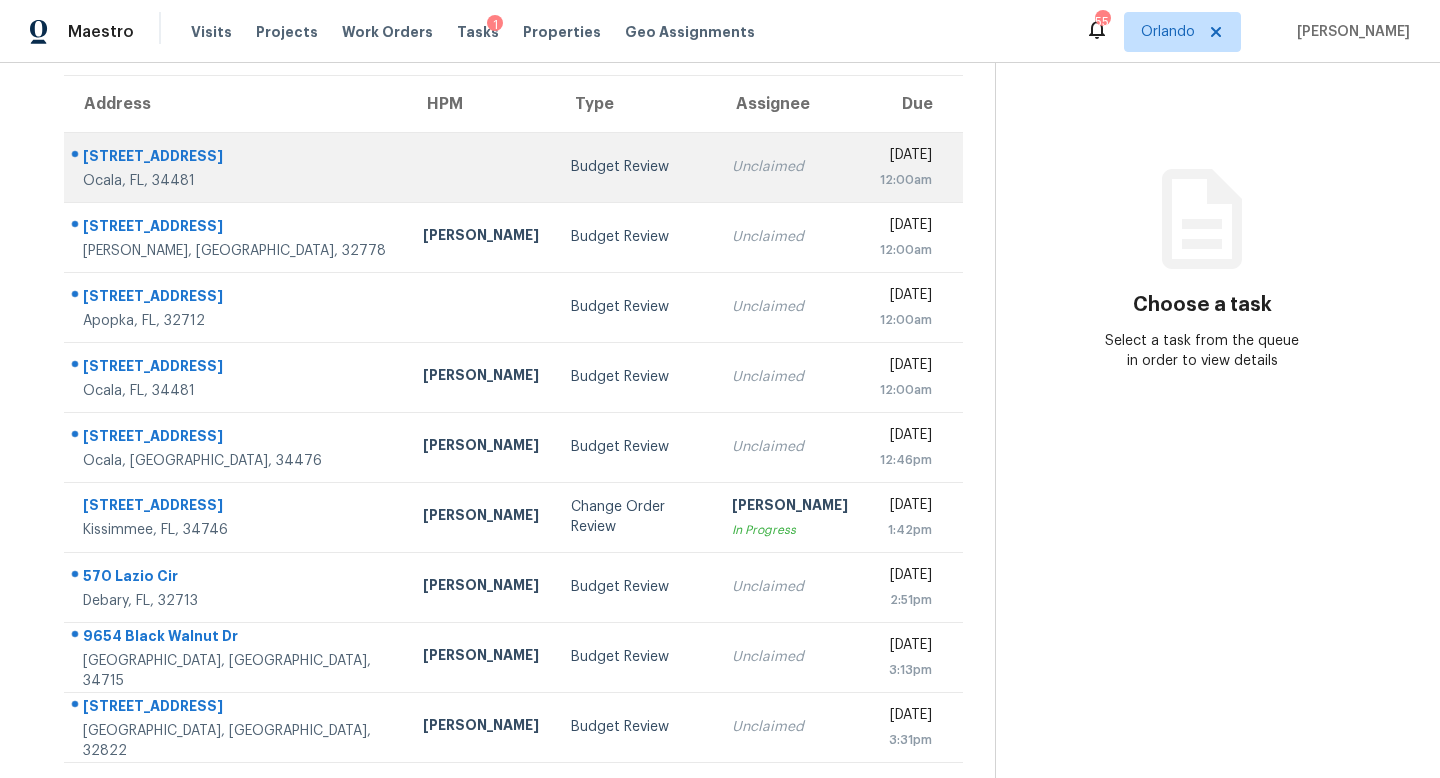 click on "Budget Review" at bounding box center (636, 167) 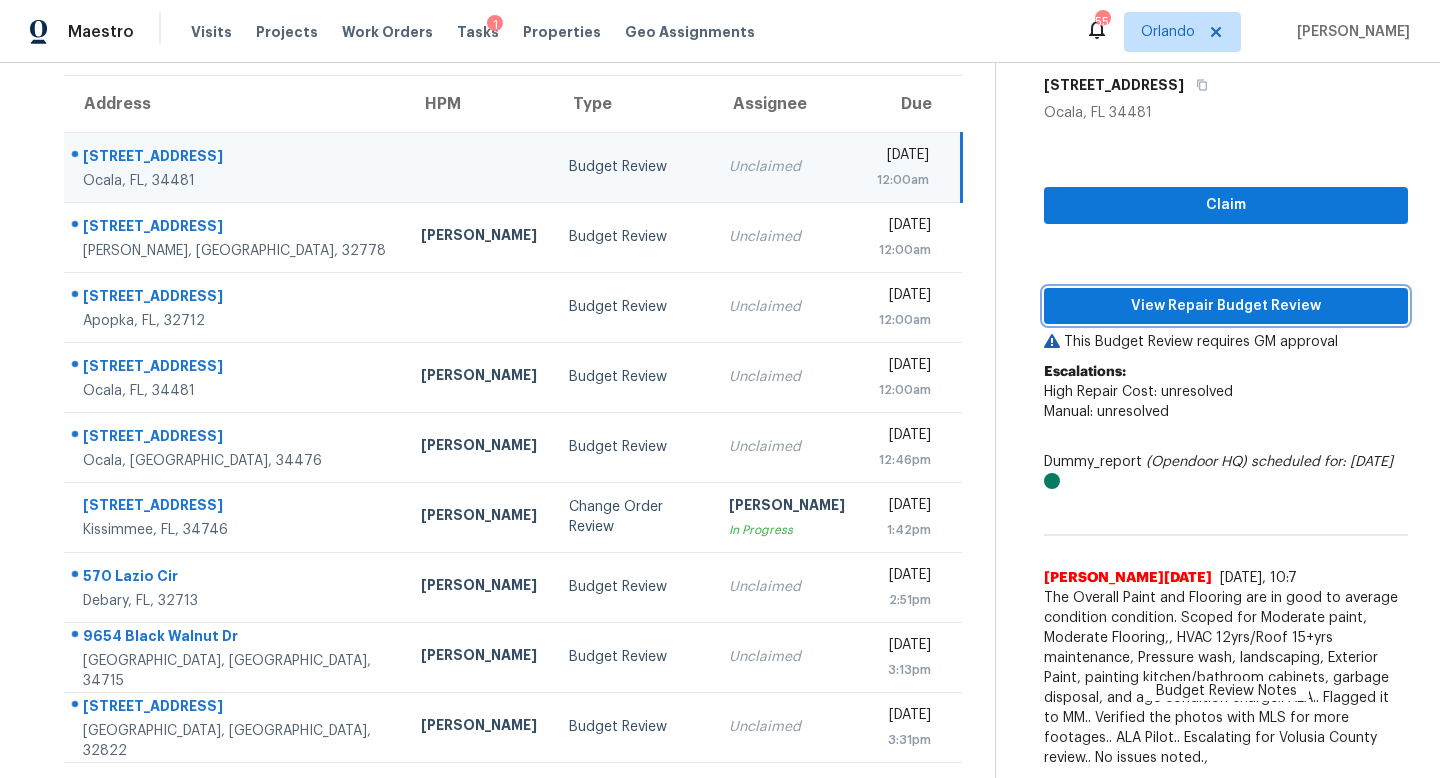 click on "View Repair Budget Review" at bounding box center (1226, 306) 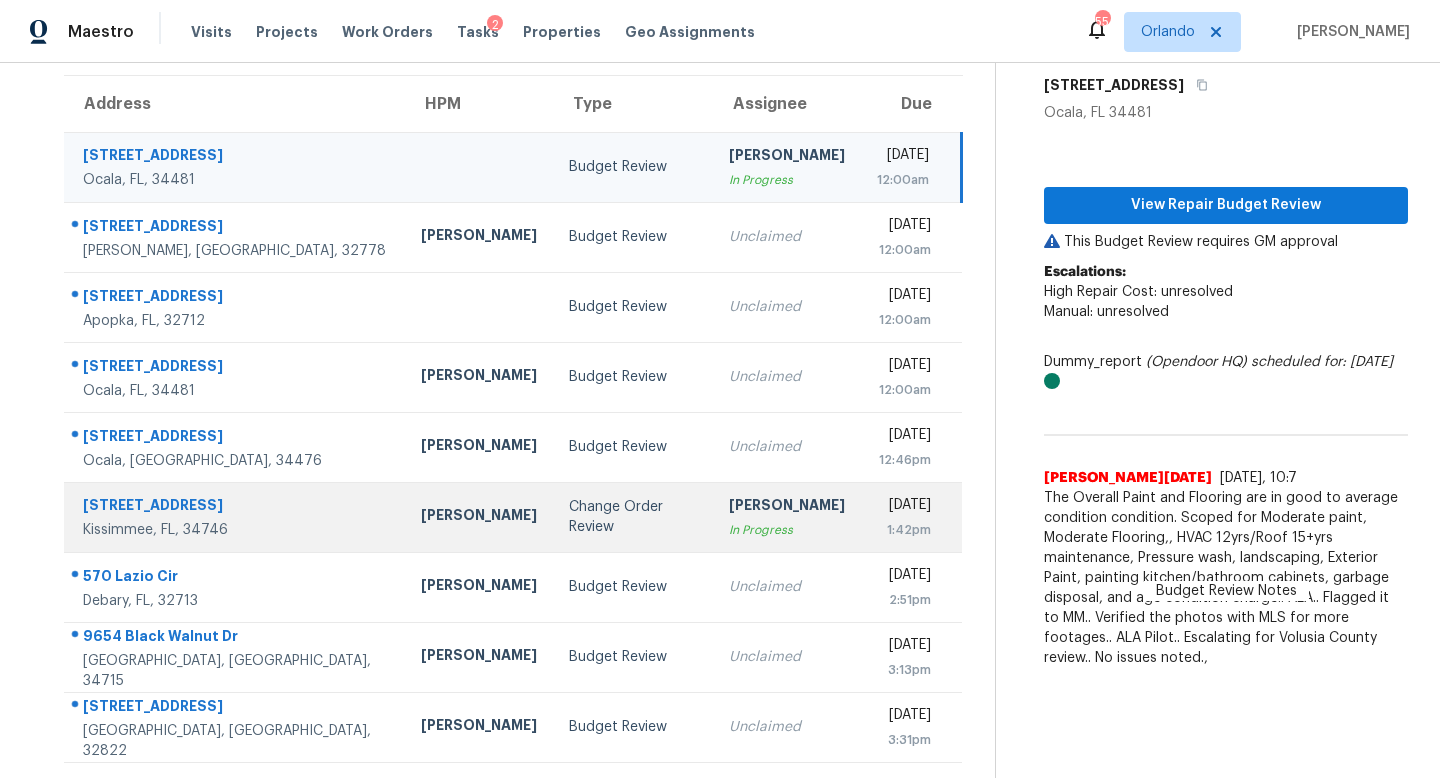 click on "Change Order Review" at bounding box center [633, 517] 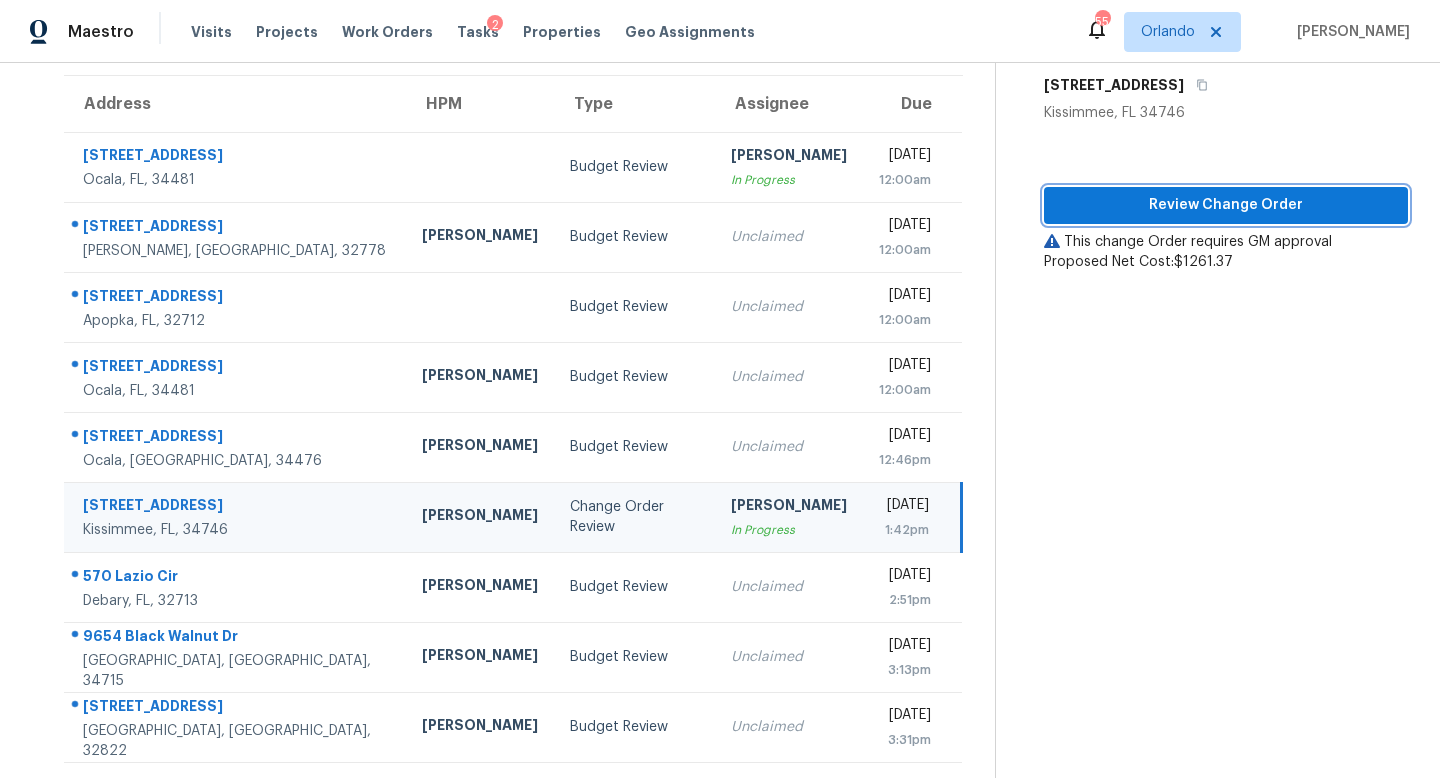 click on "Review Change Order" at bounding box center [1226, 205] 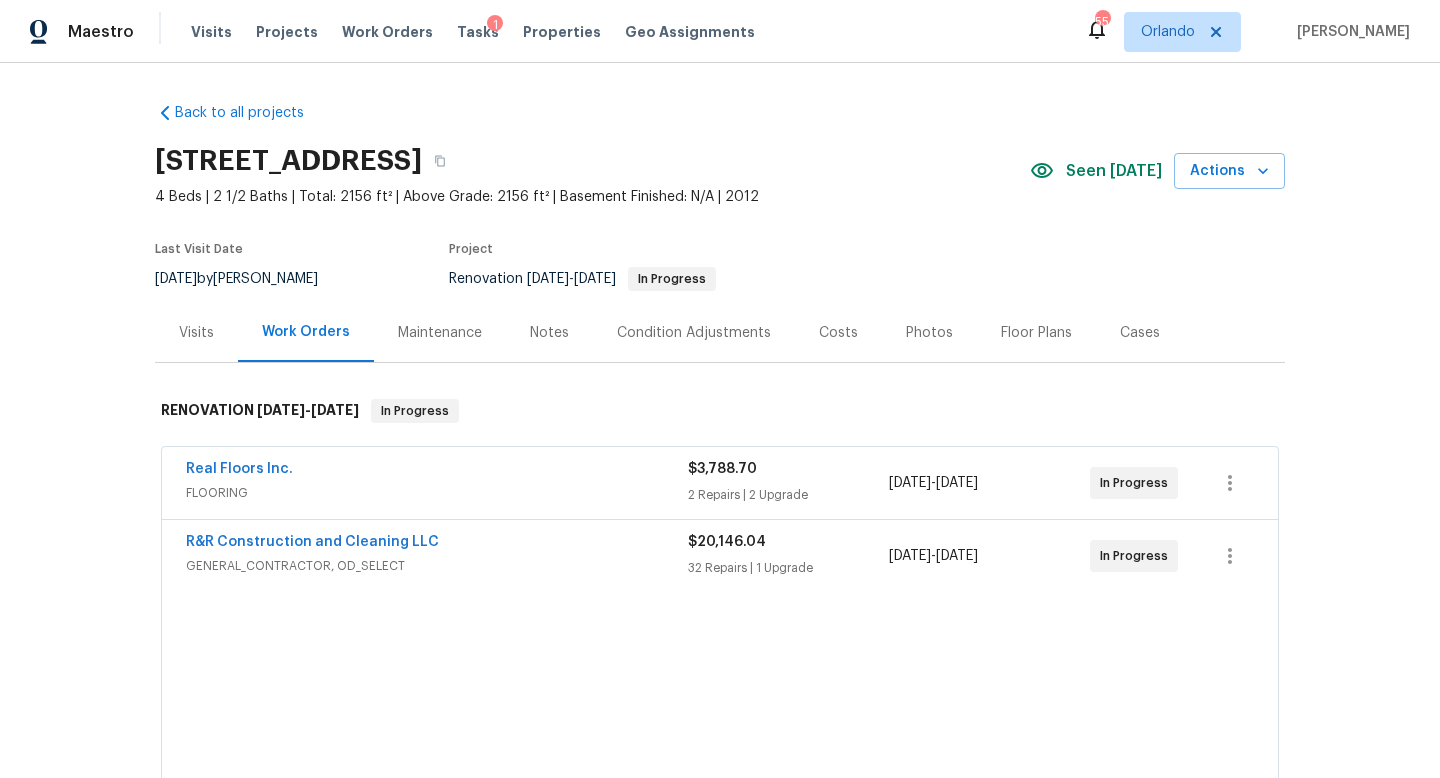 scroll, scrollTop: 0, scrollLeft: 0, axis: both 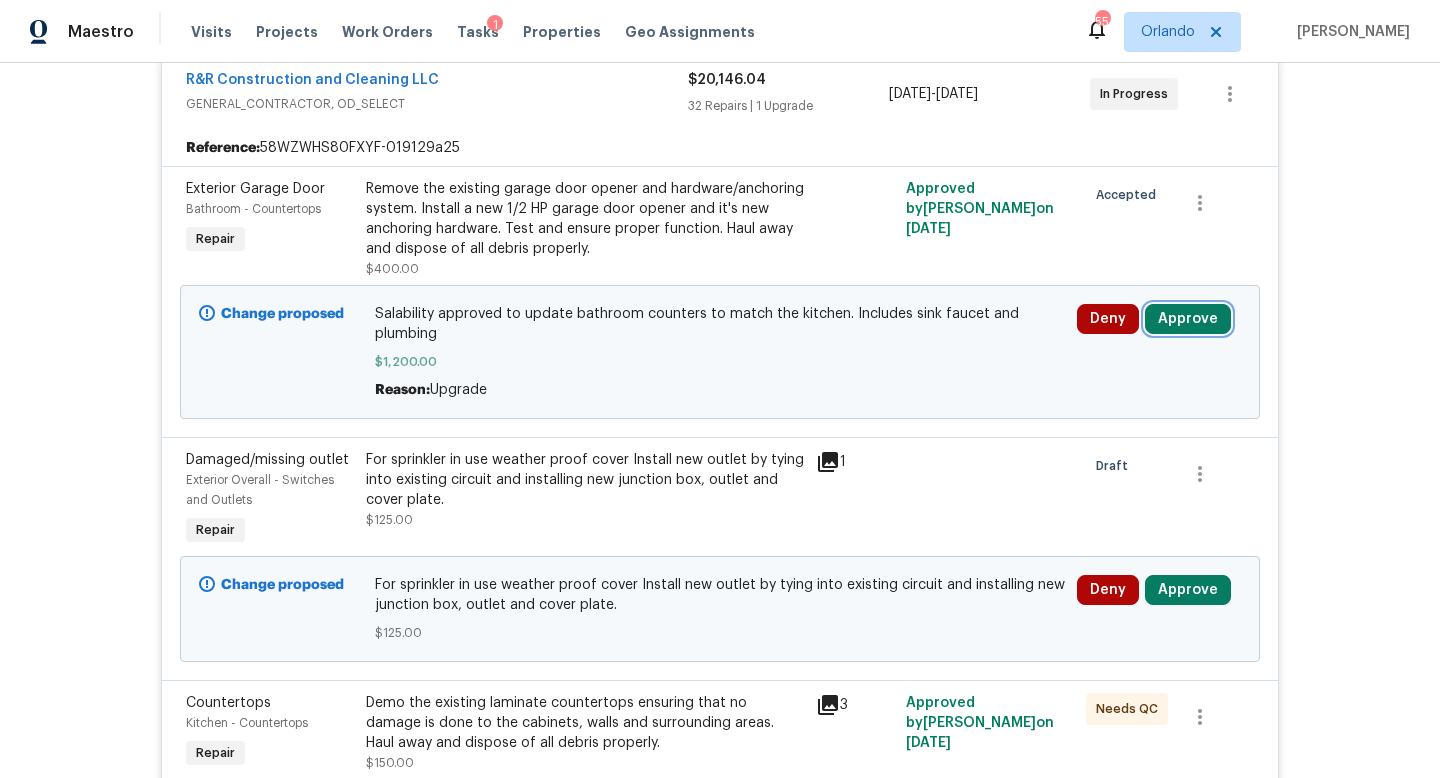 click on "Approve" at bounding box center [1188, 319] 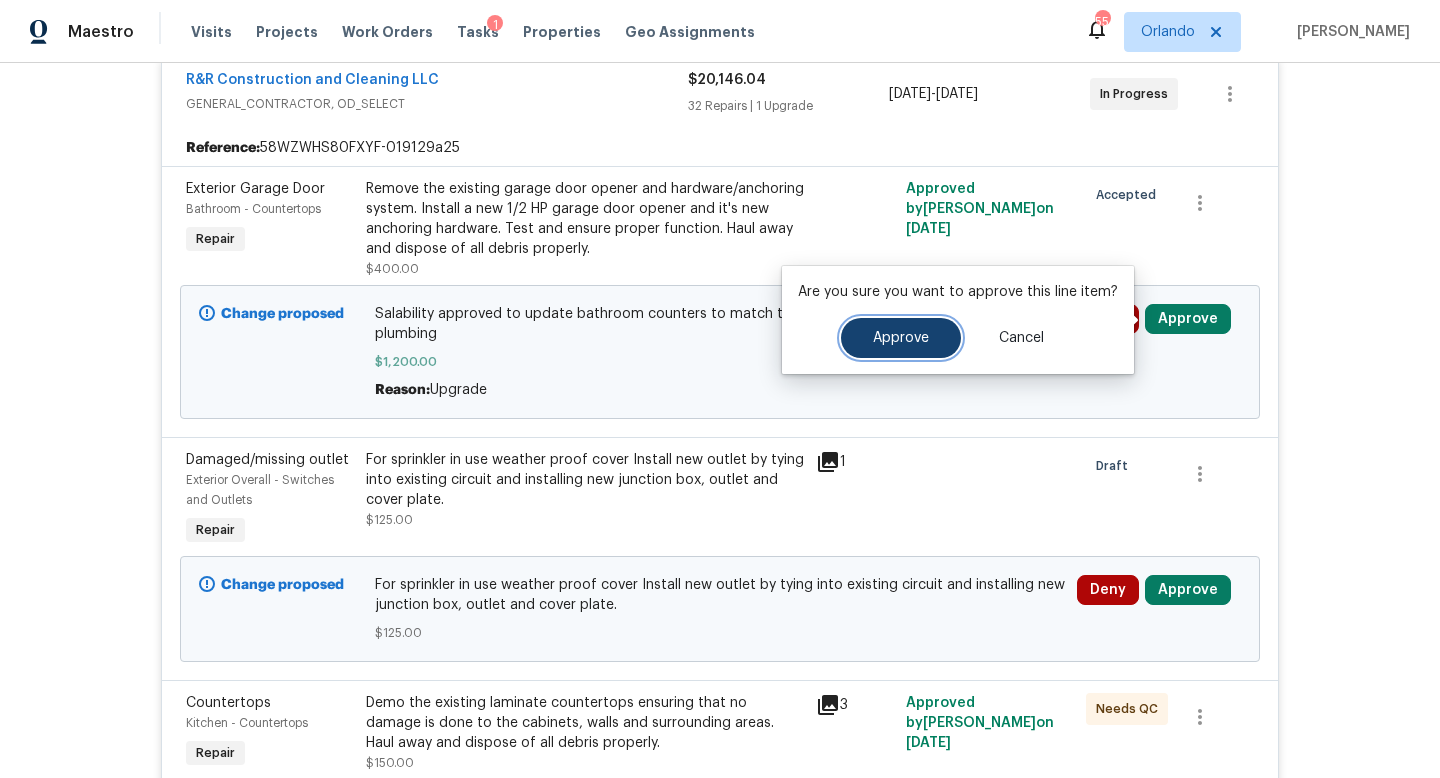 click on "Approve" at bounding box center [901, 338] 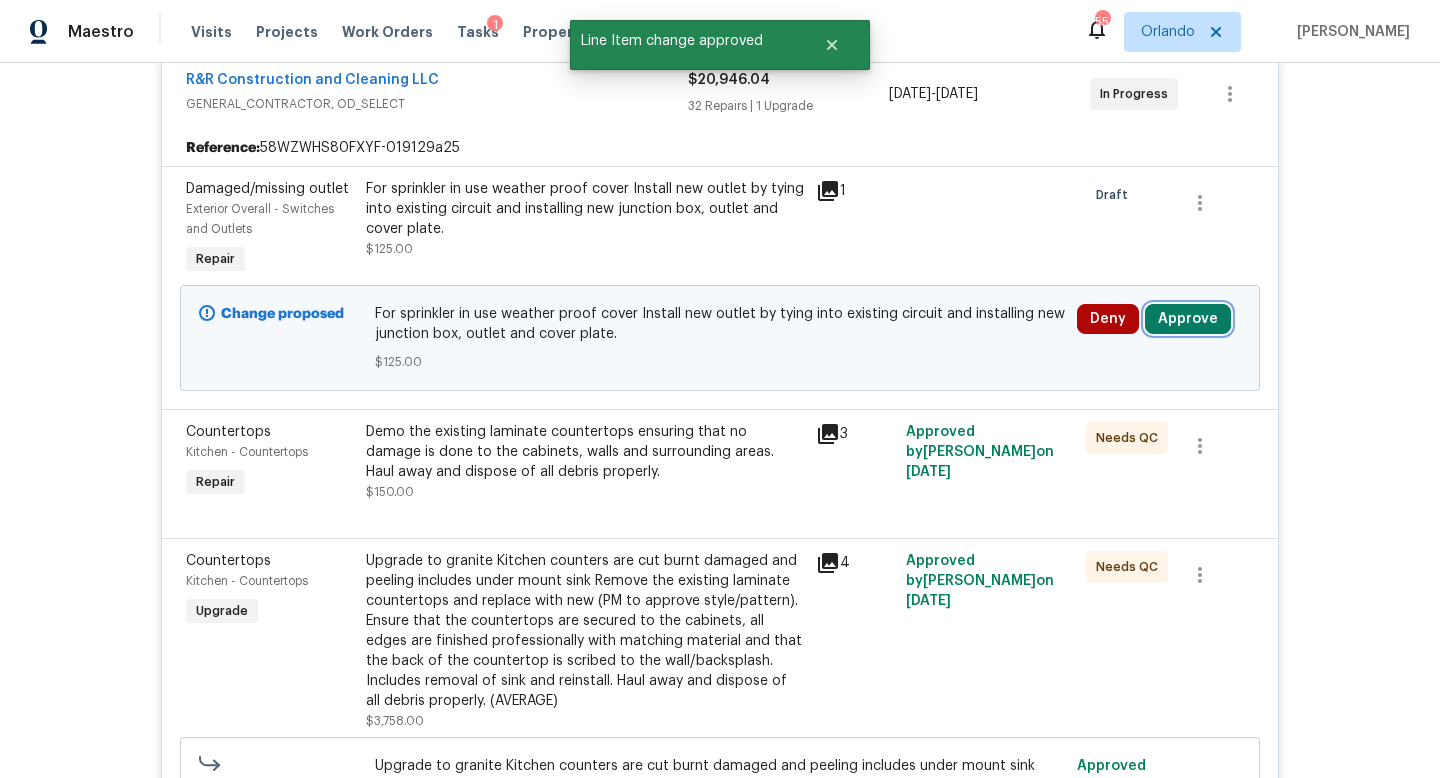 click on "Approve" at bounding box center (1188, 319) 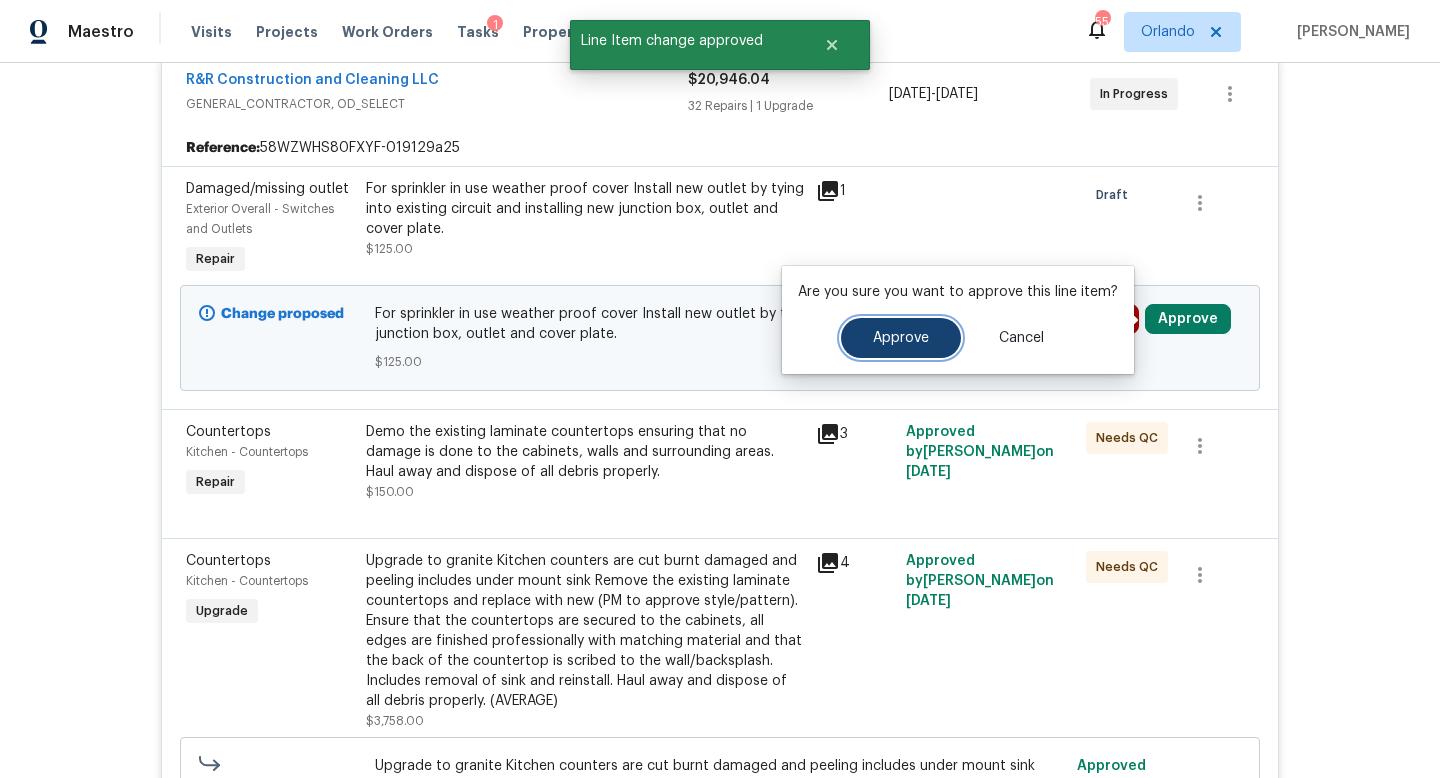 click on "Approve" at bounding box center (901, 338) 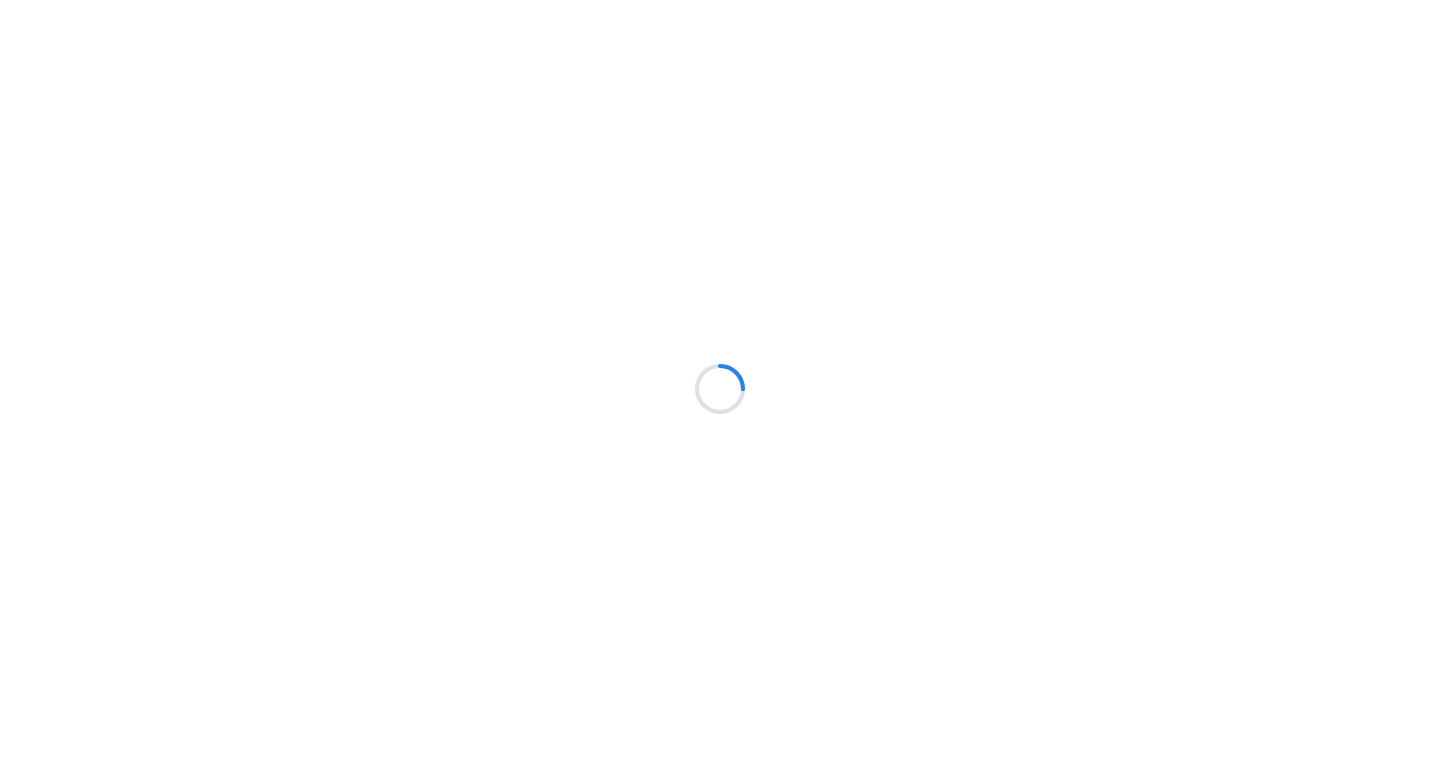 scroll, scrollTop: 0, scrollLeft: 0, axis: both 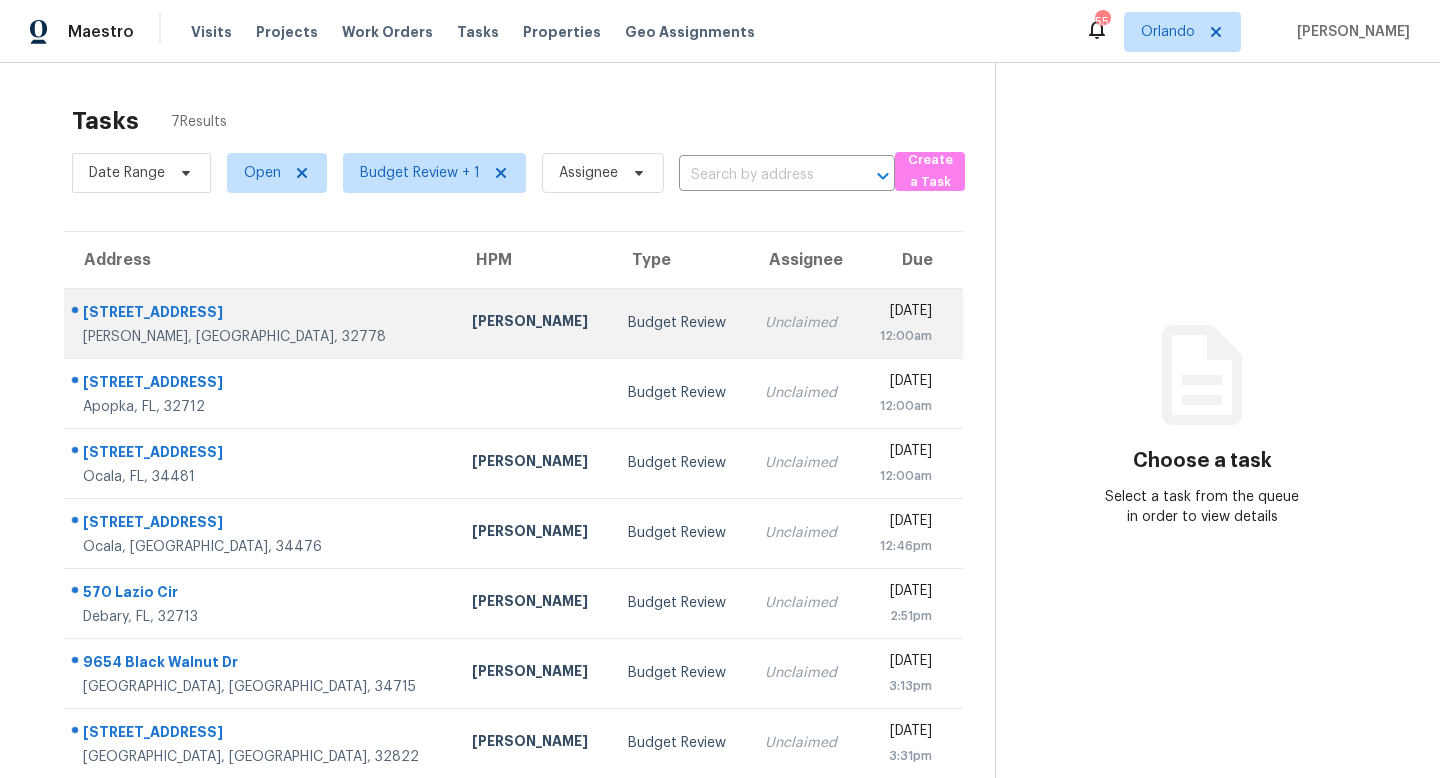 click on "Budget Review" at bounding box center [680, 323] 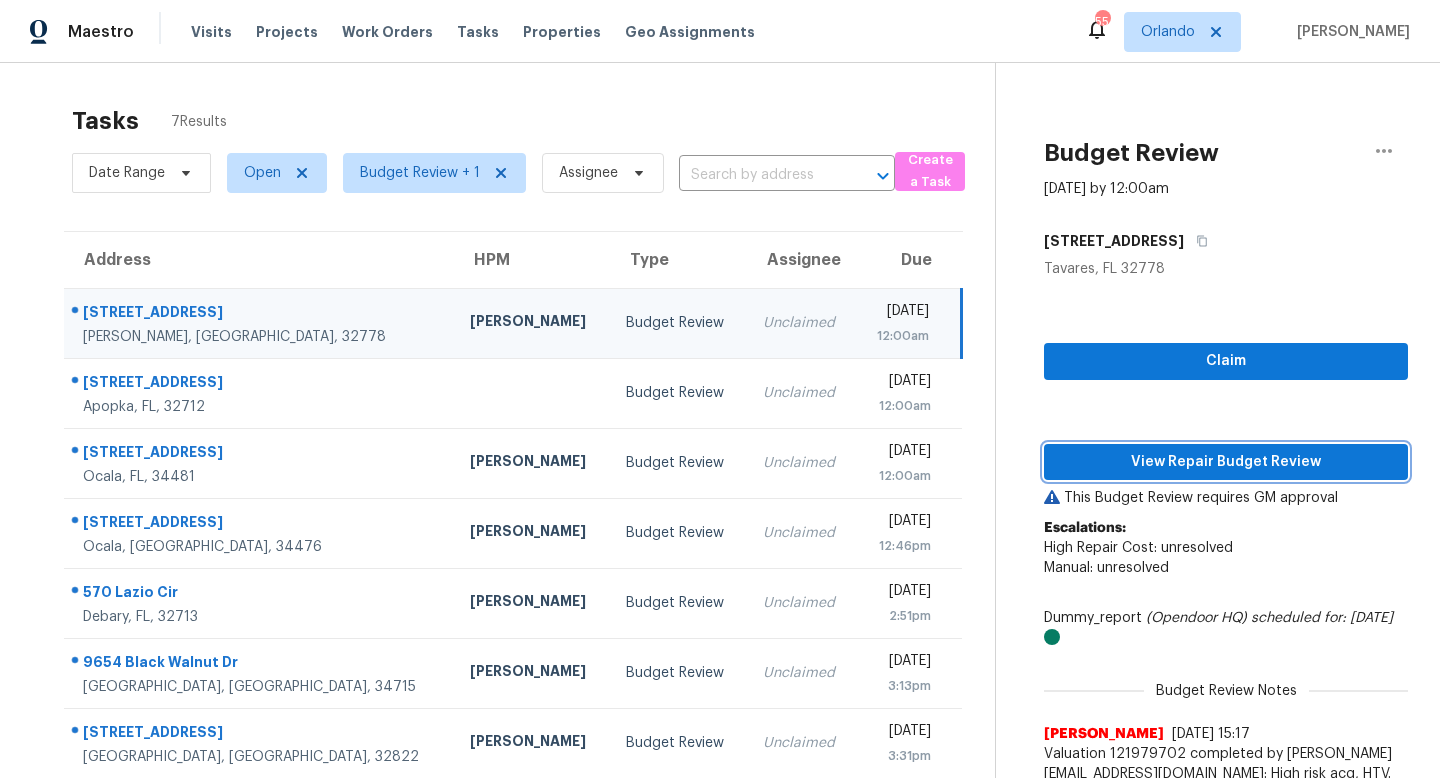 click on "View Repair Budget Review" at bounding box center [1226, 462] 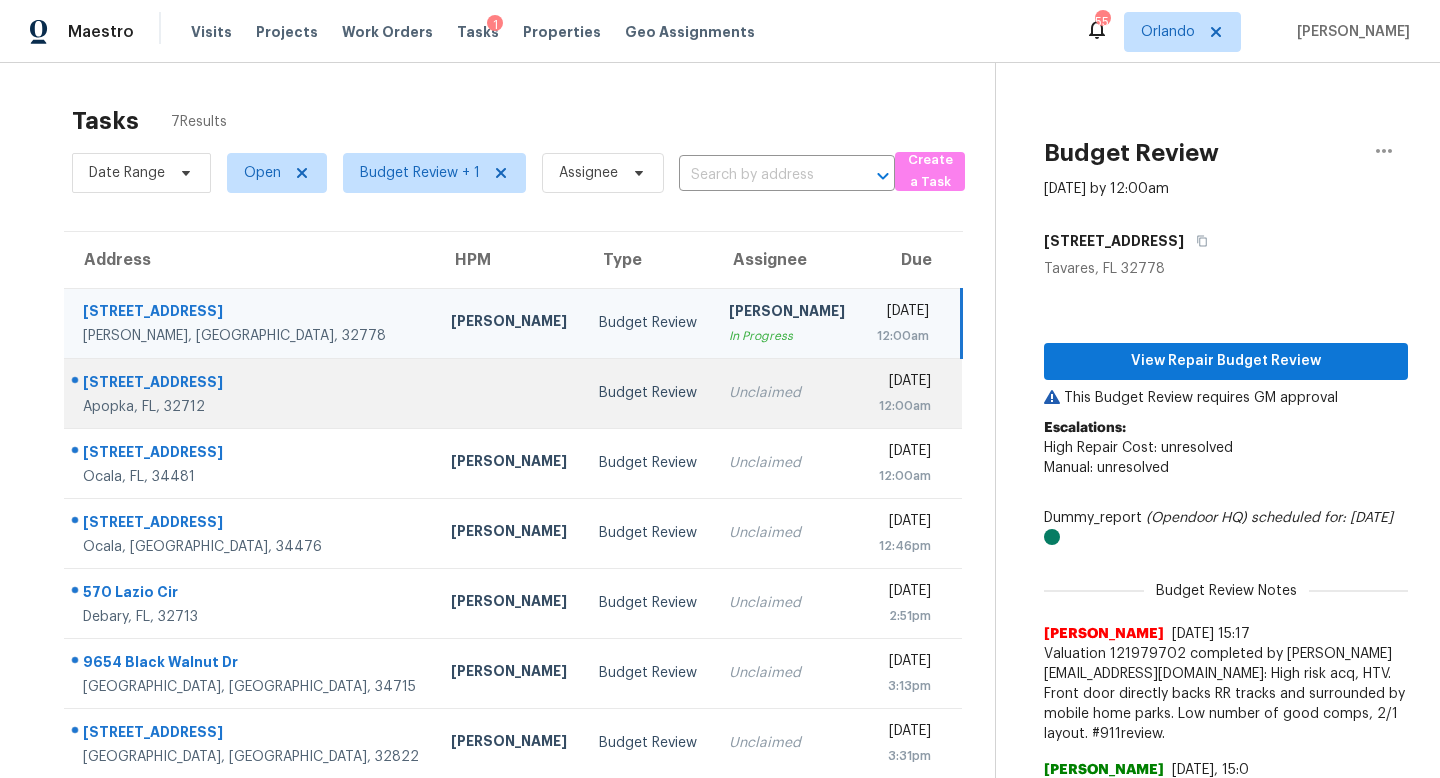 click on "Unclaimed" at bounding box center (787, 393) 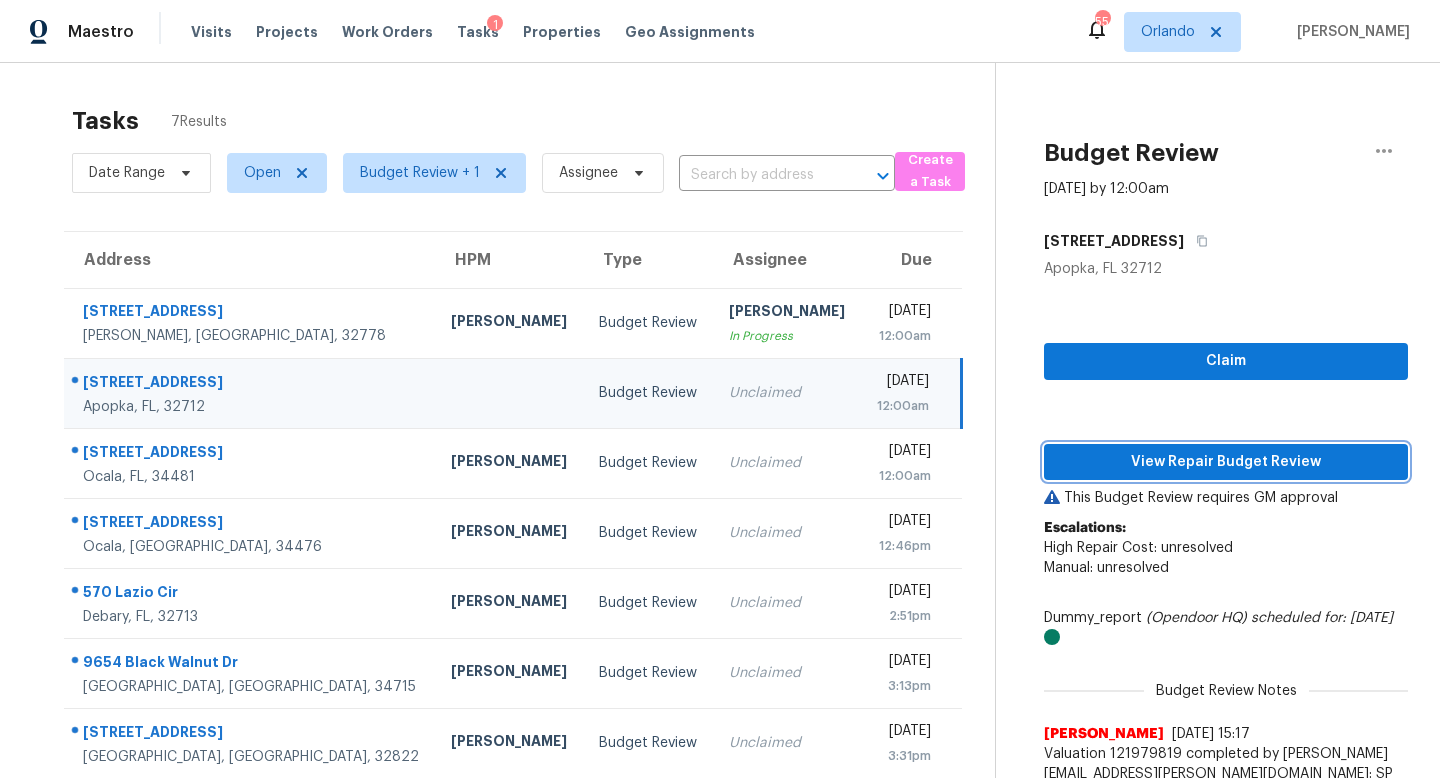 click on "View Repair Budget Review" at bounding box center (1226, 462) 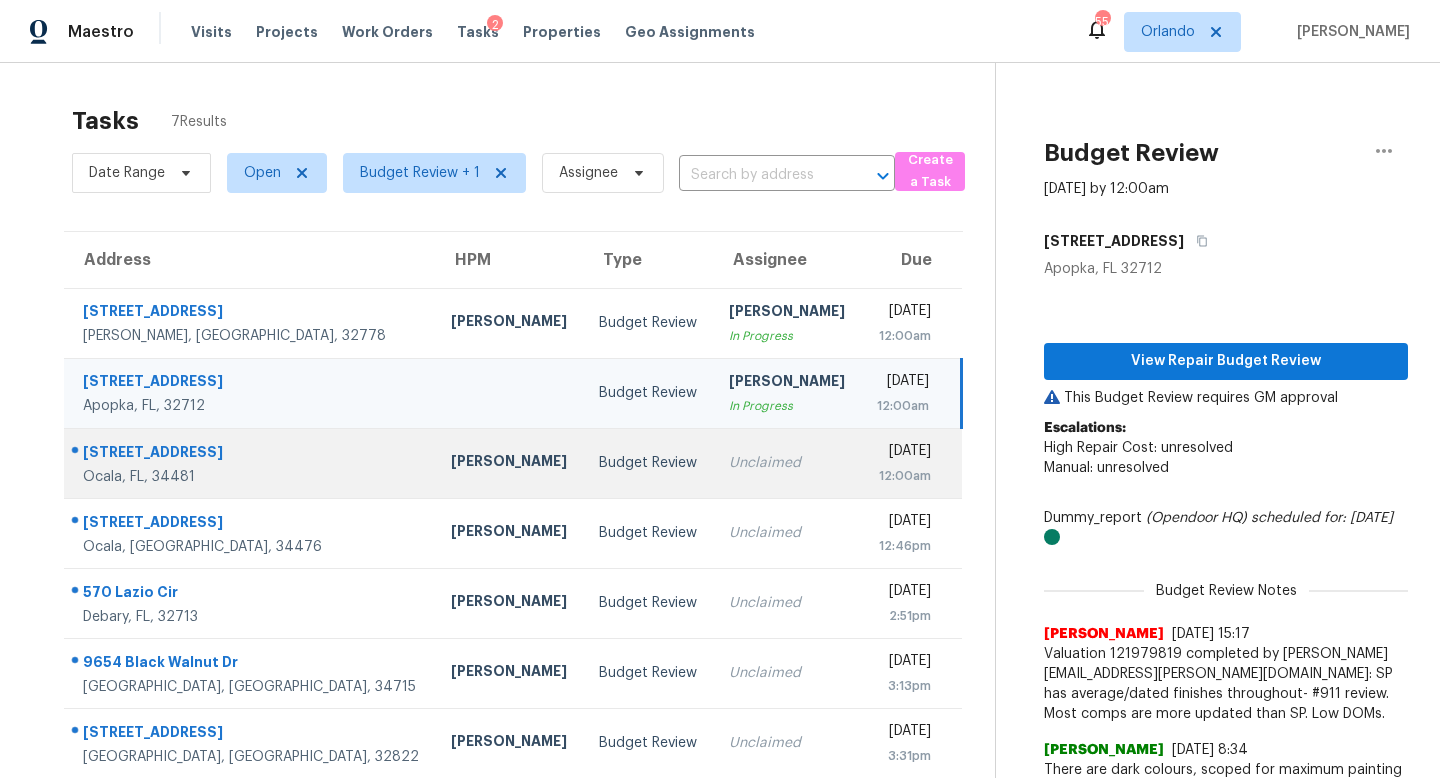 click on "Budget Review" at bounding box center [648, 463] 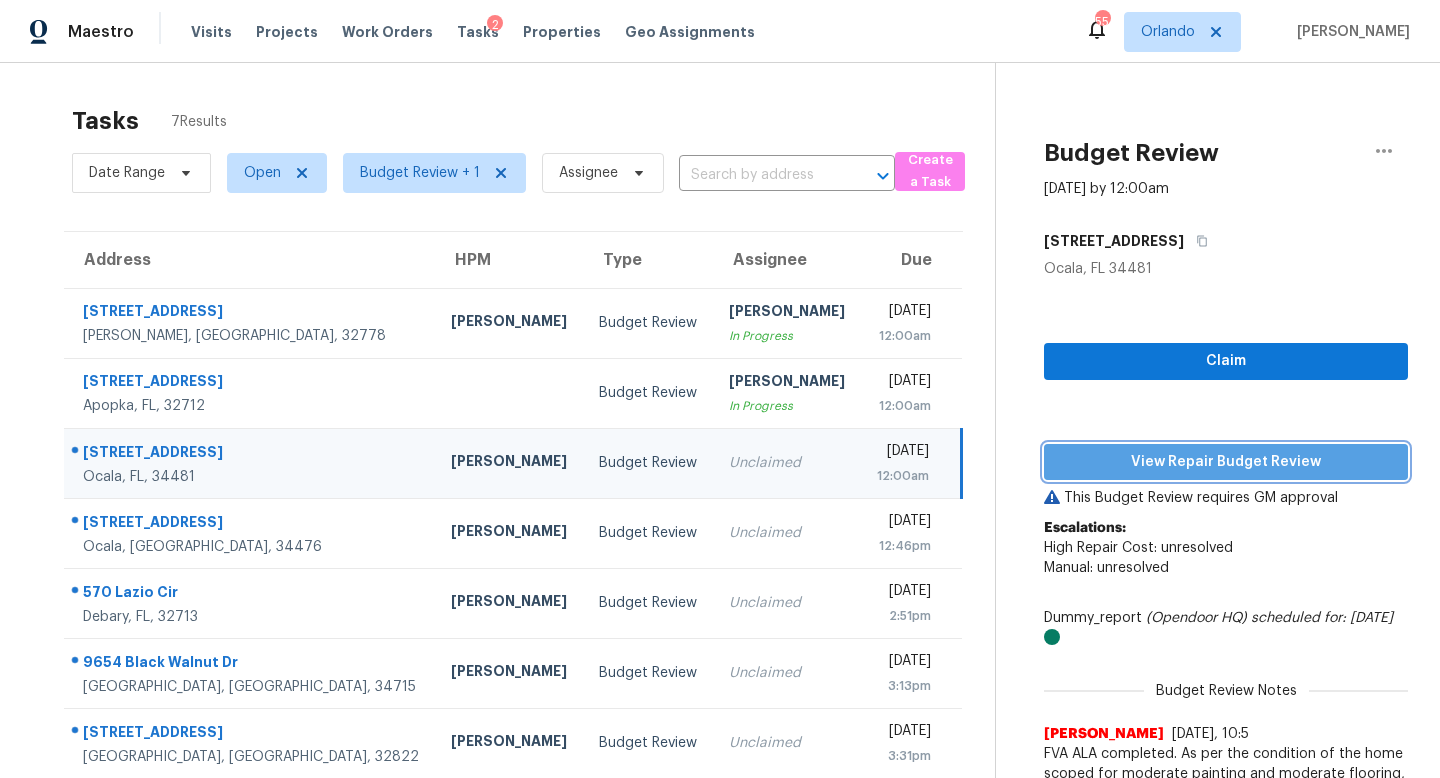 click on "View Repair Budget Review" at bounding box center (1226, 462) 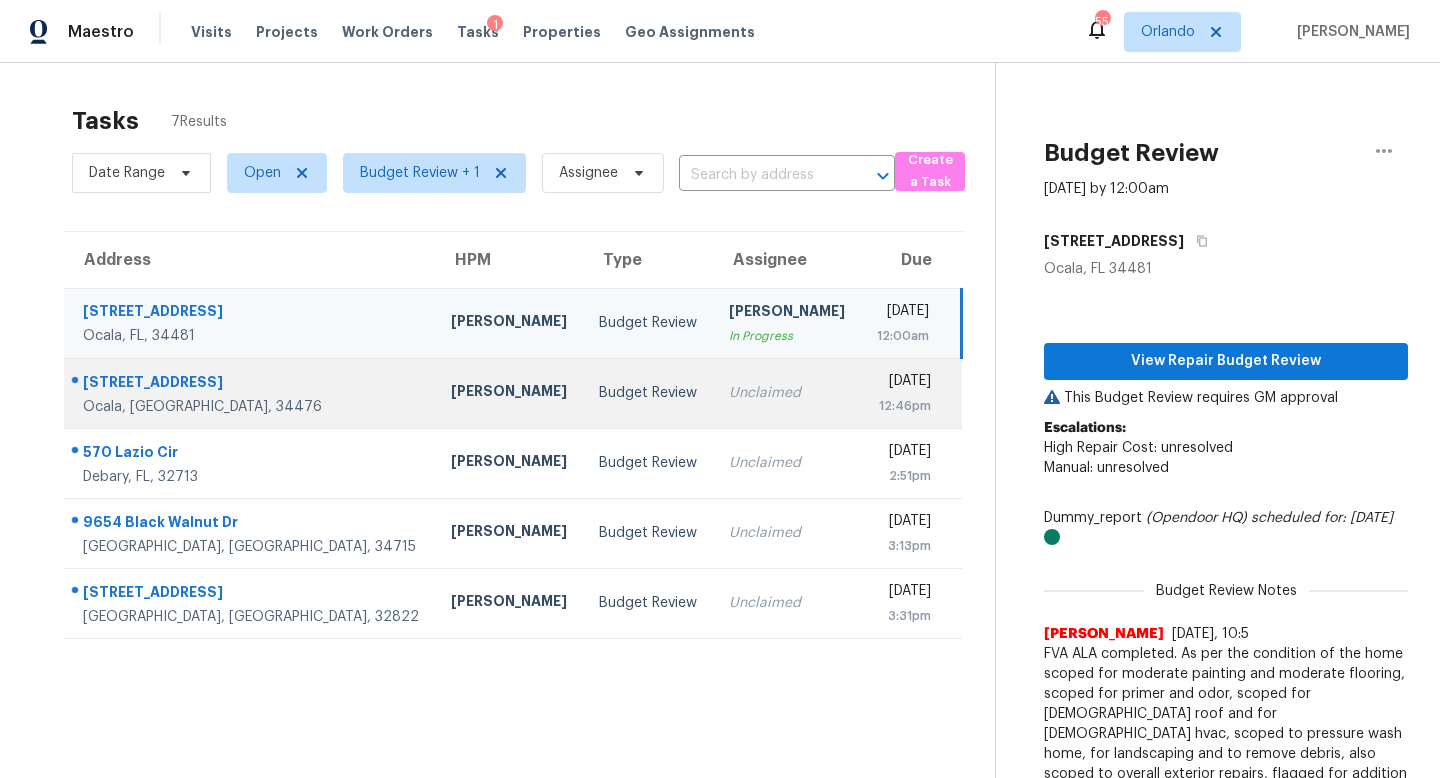 click on "Budget Review" at bounding box center (648, 393) 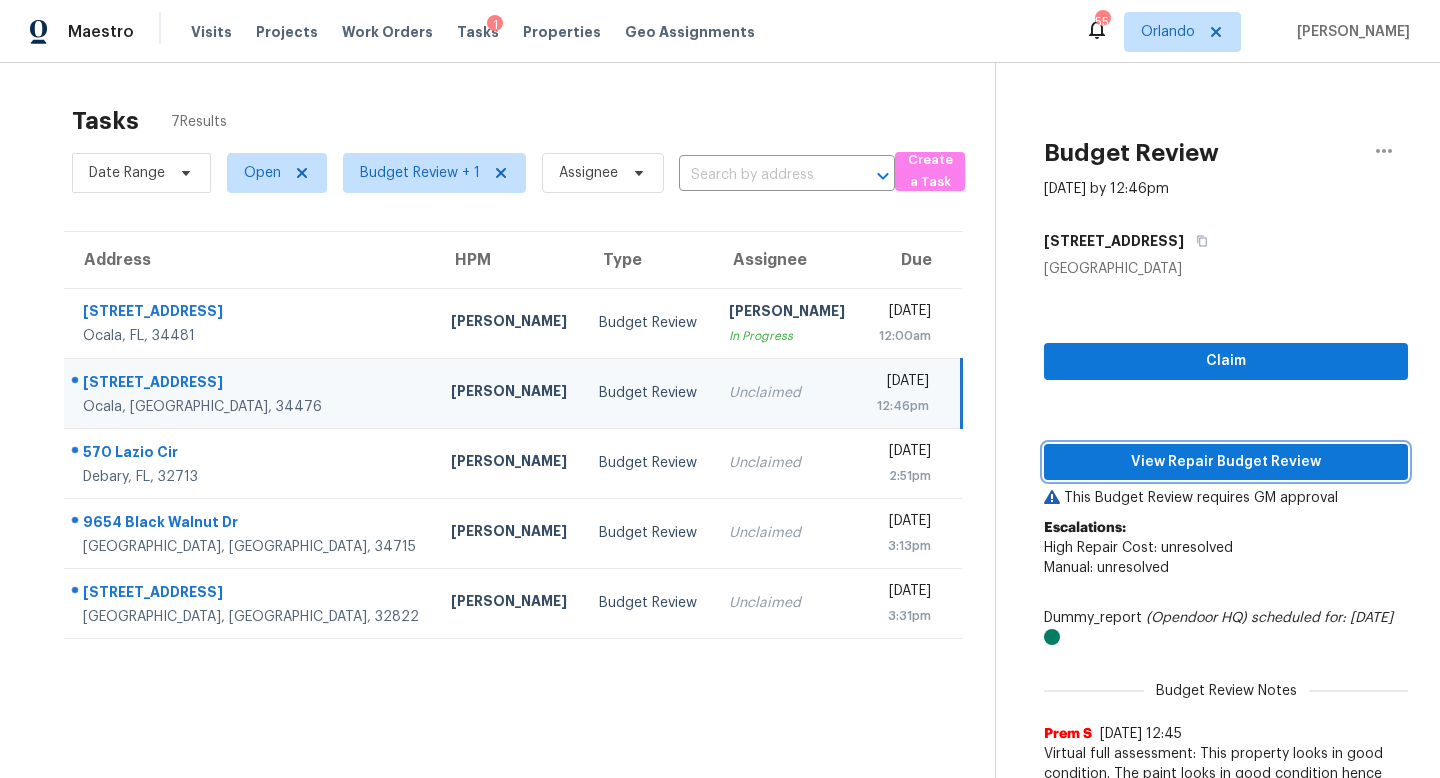 click on "View Repair Budget Review" at bounding box center [1226, 462] 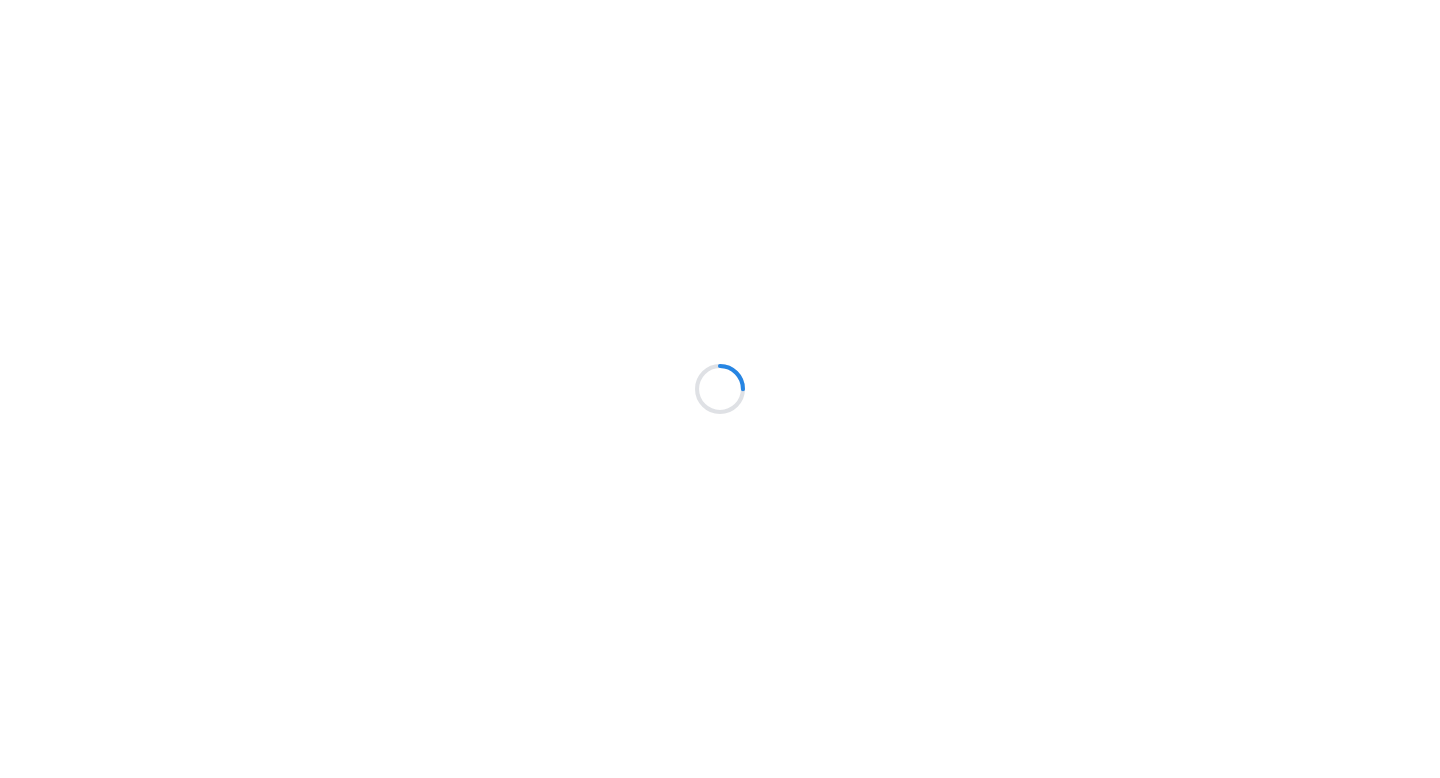 scroll, scrollTop: 0, scrollLeft: 0, axis: both 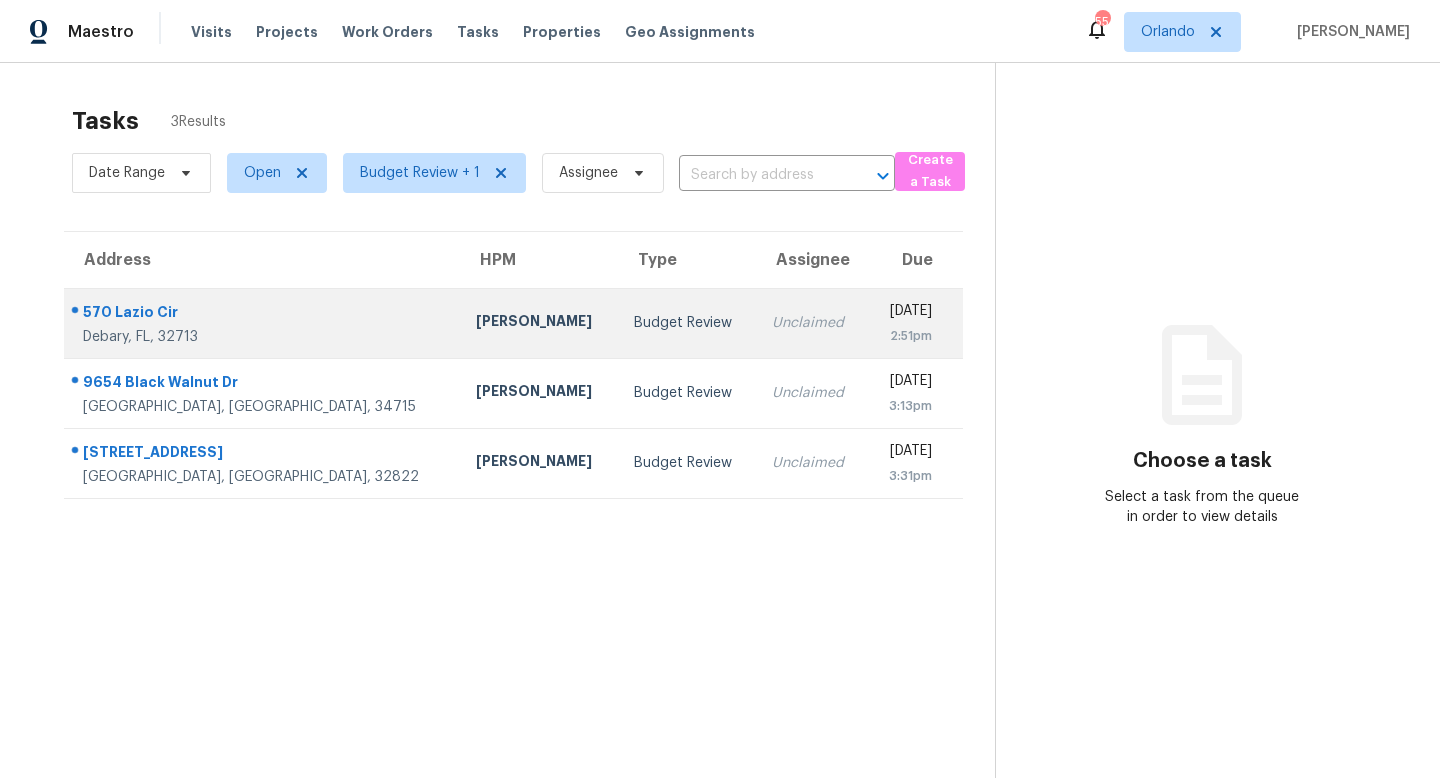 click on "Carl Biederman" at bounding box center (539, 323) 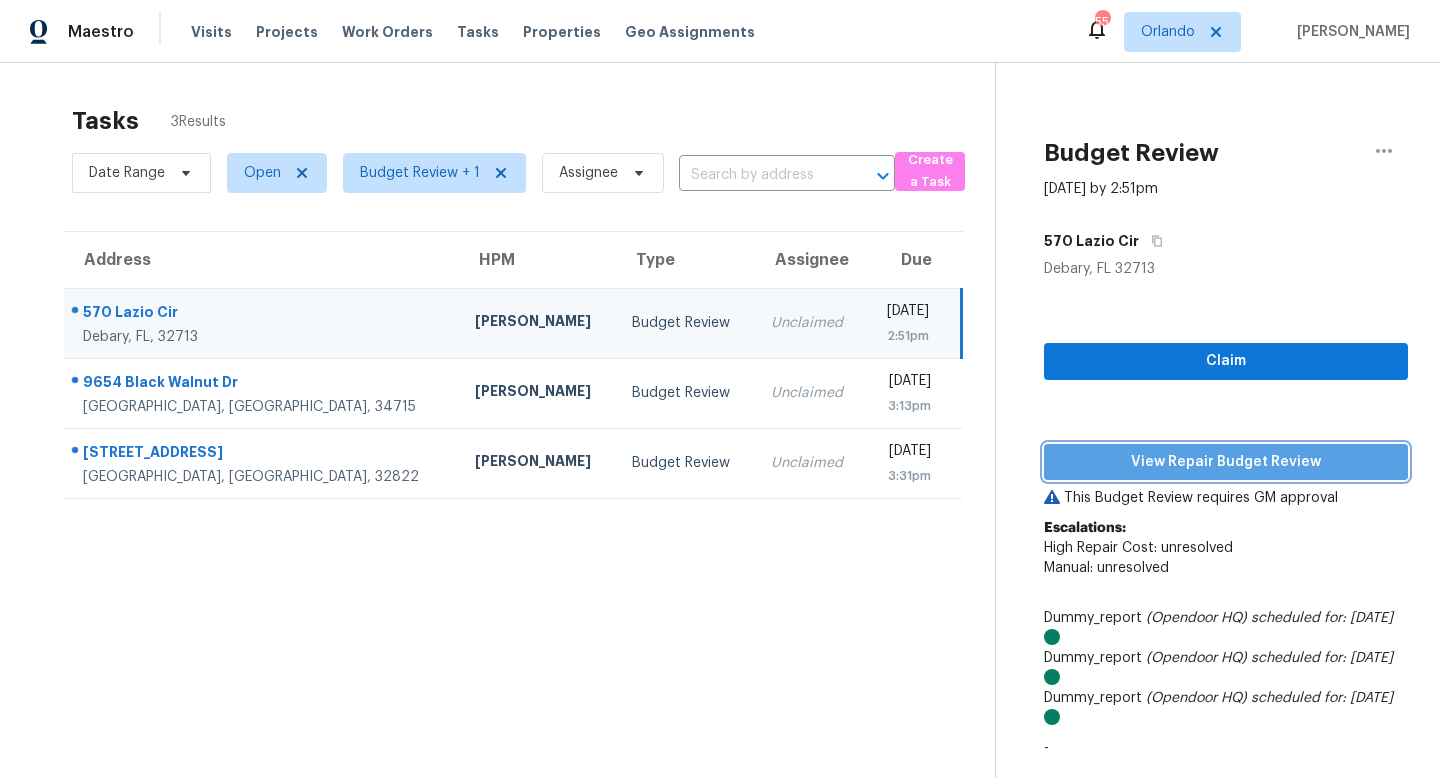 click on "View Repair Budget Review" at bounding box center [1226, 462] 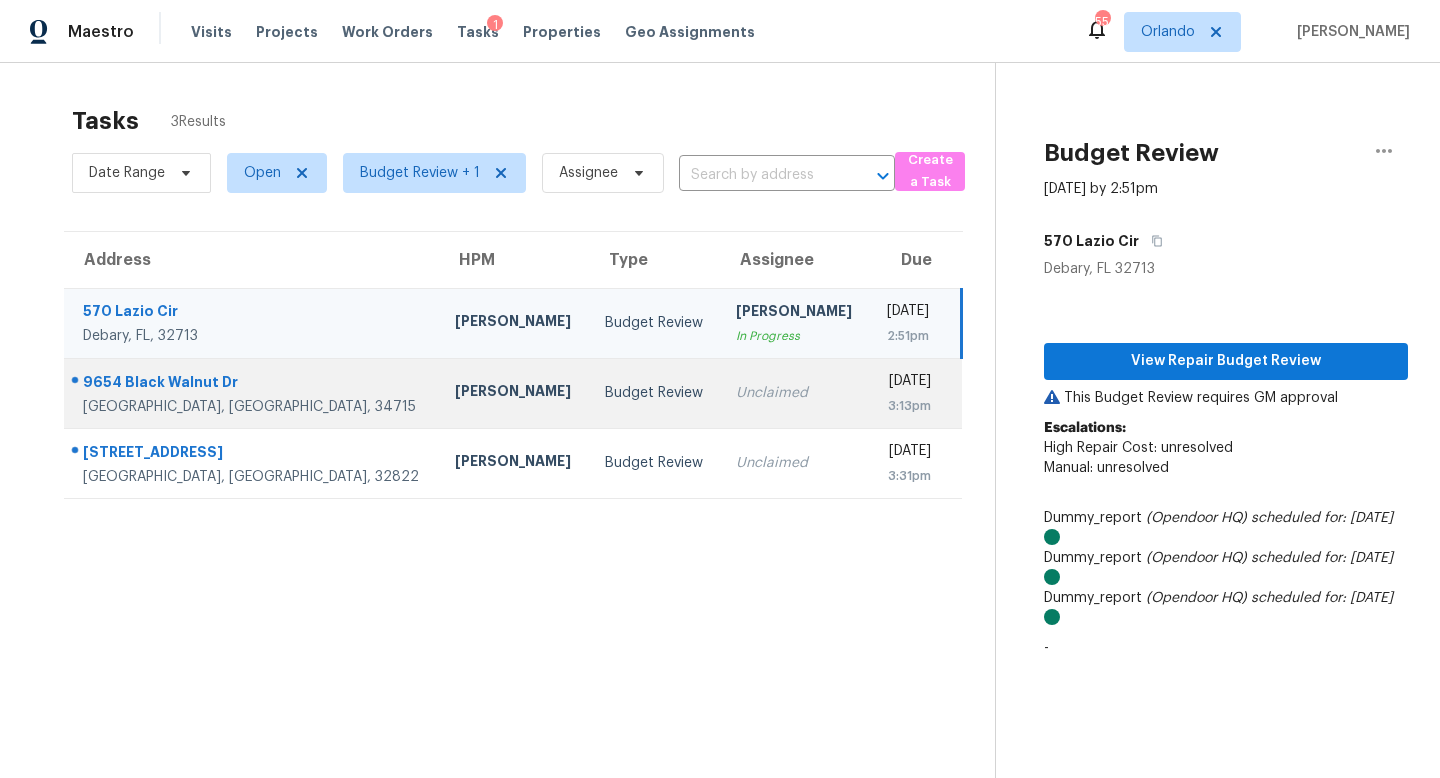 click on "Budget Review" at bounding box center (654, 393) 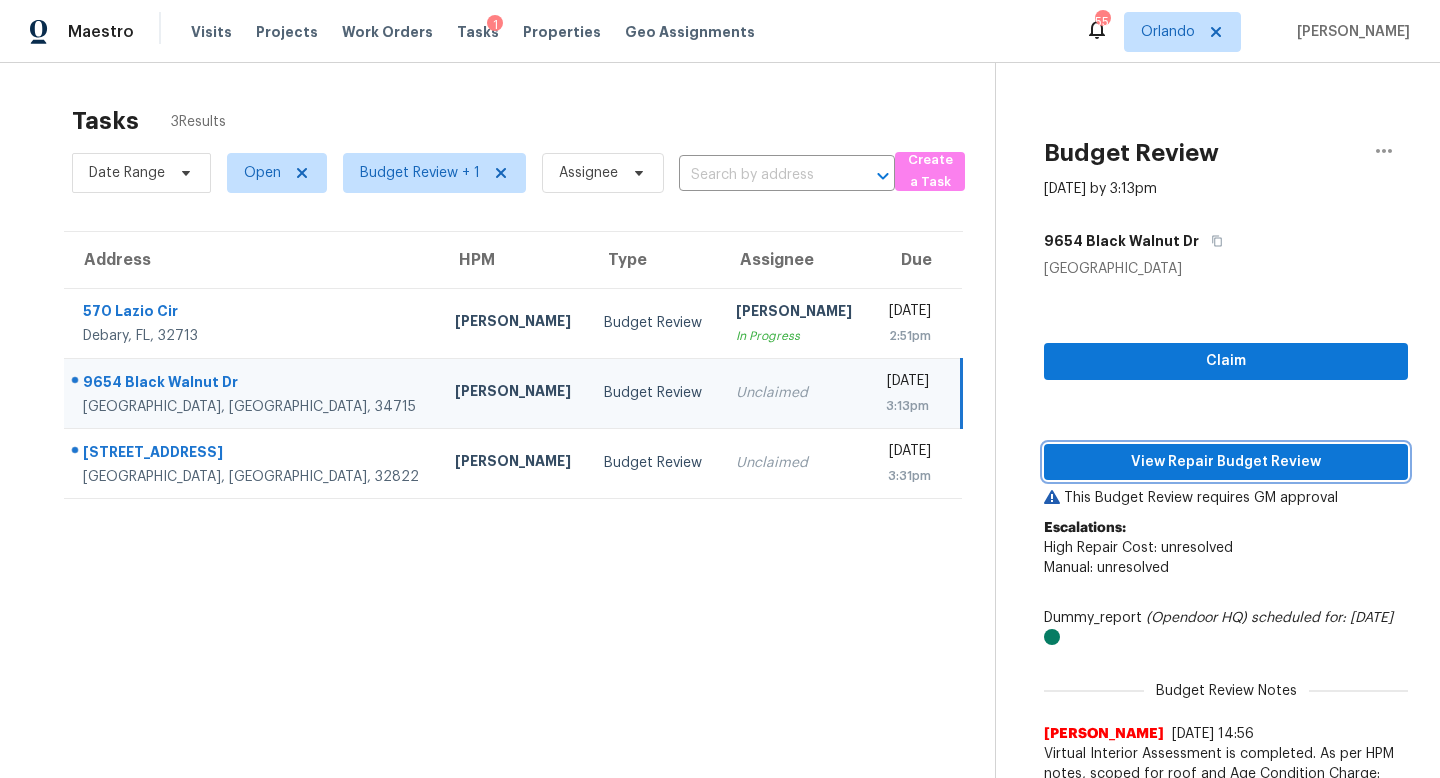 click on "View Repair Budget Review" at bounding box center [1226, 462] 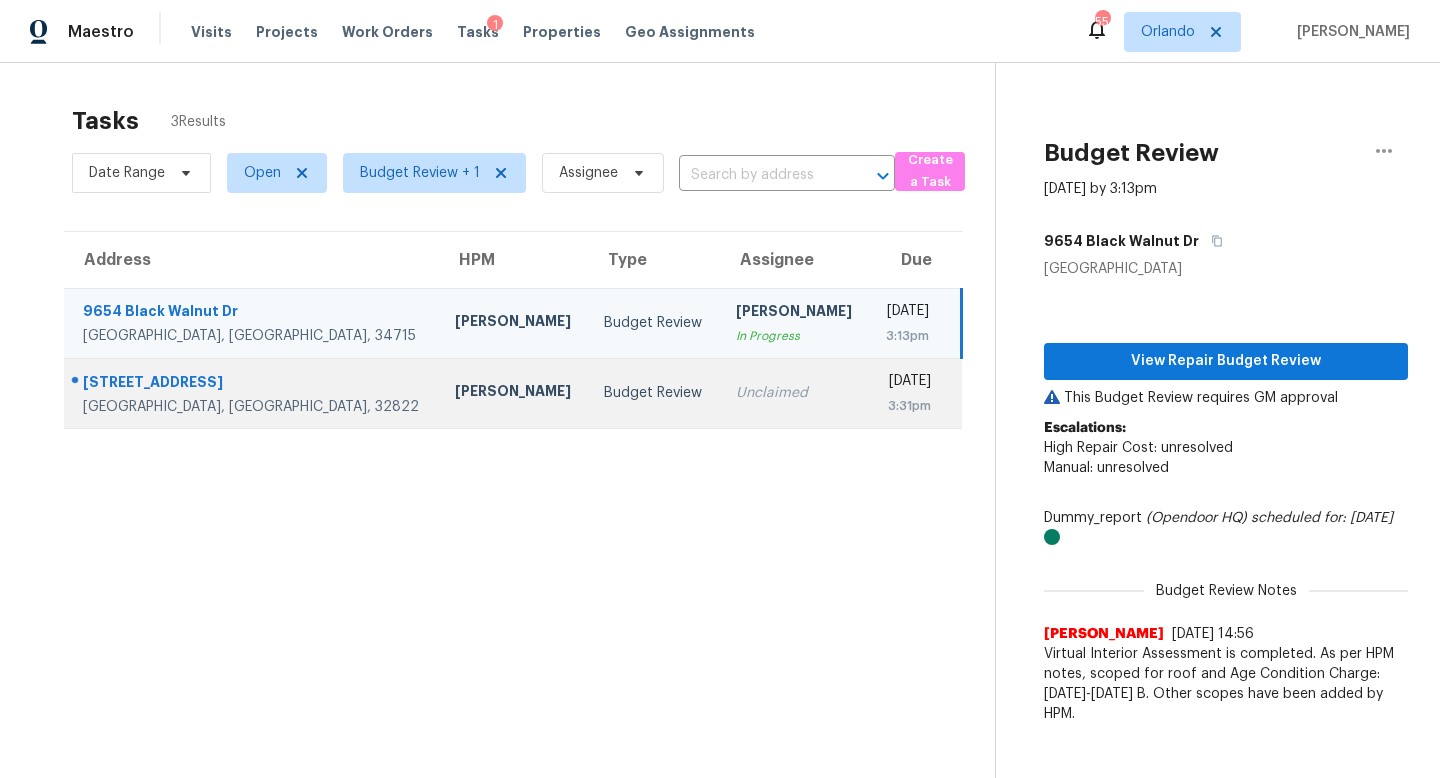 click on "Budget Review" at bounding box center [653, 393] 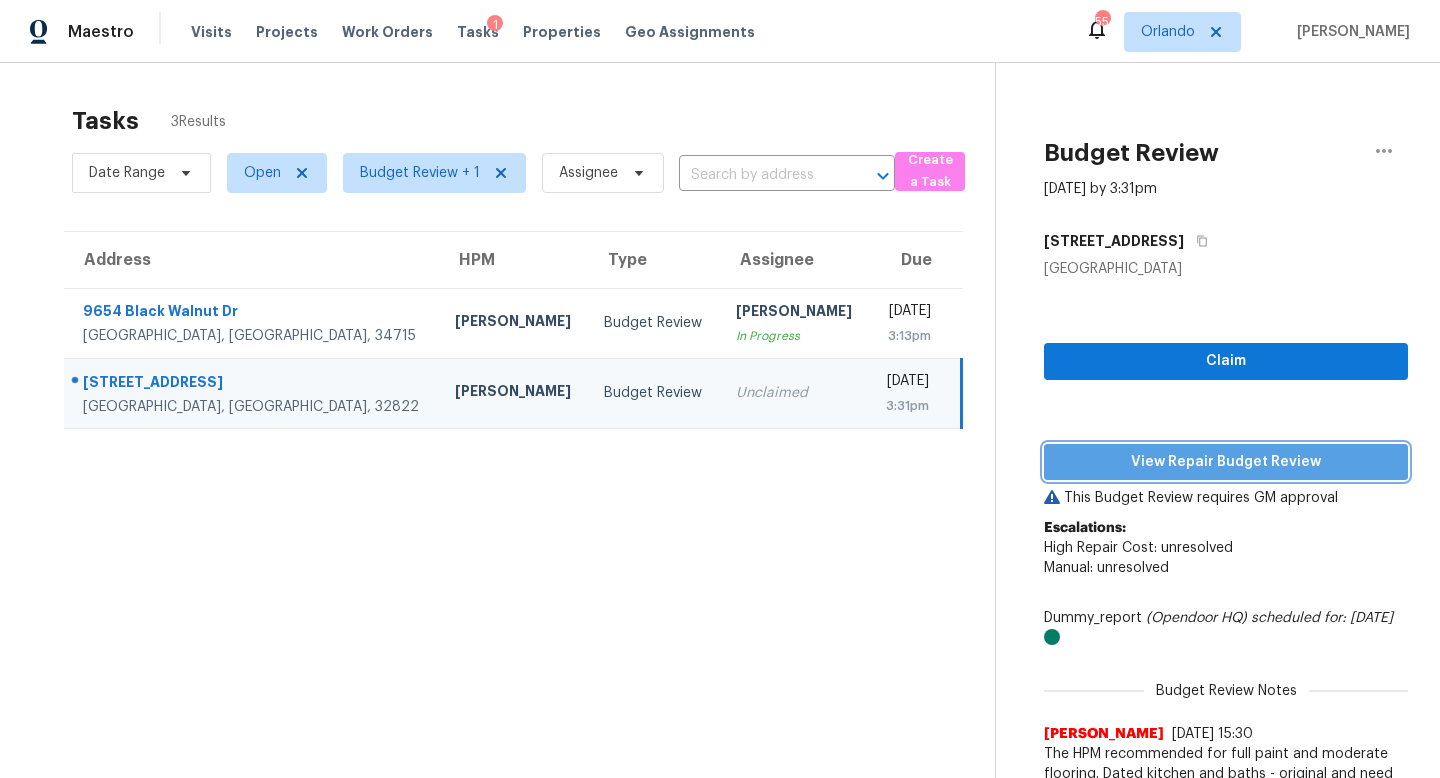 click on "View Repair Budget Review" at bounding box center (1226, 462) 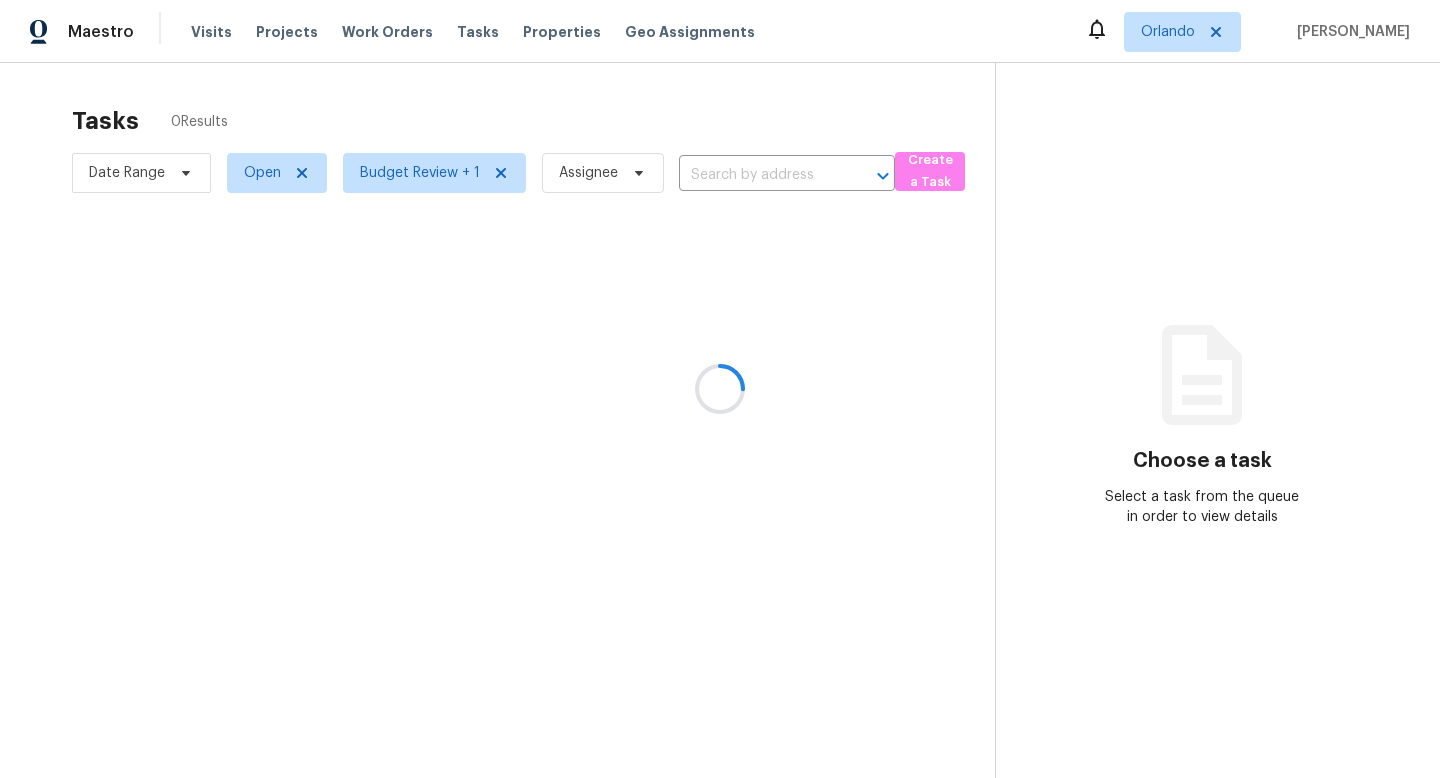 scroll, scrollTop: 0, scrollLeft: 0, axis: both 